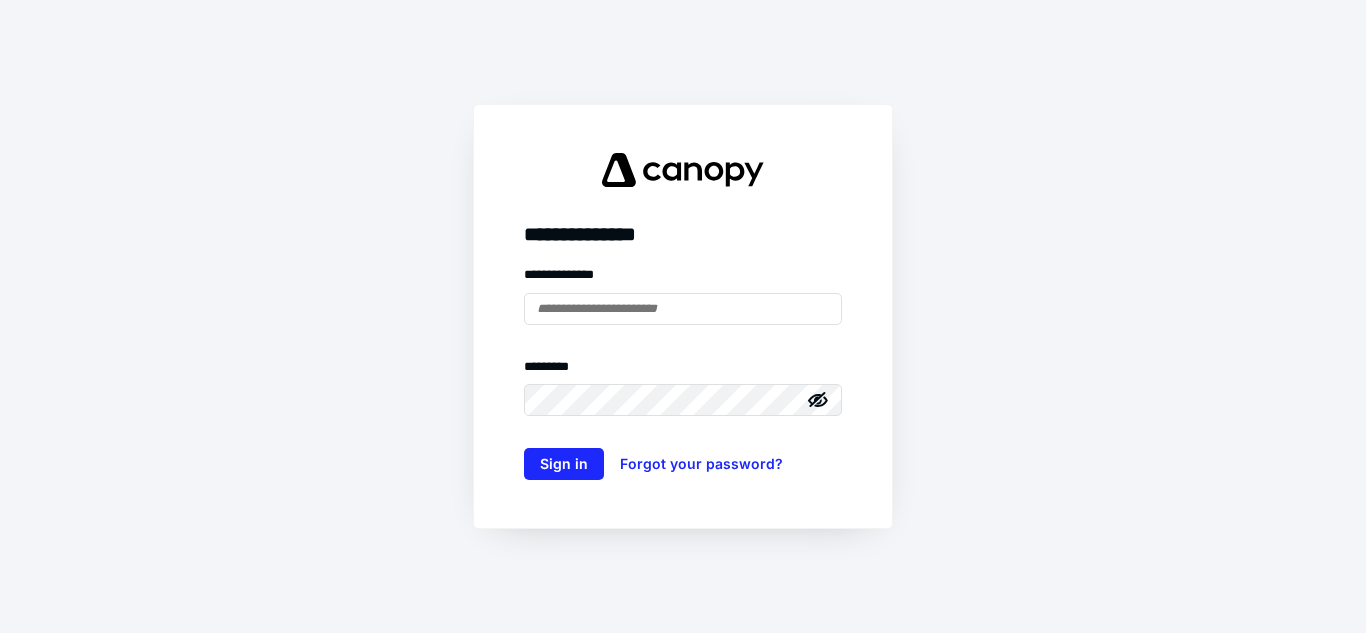 scroll, scrollTop: 0, scrollLeft: 0, axis: both 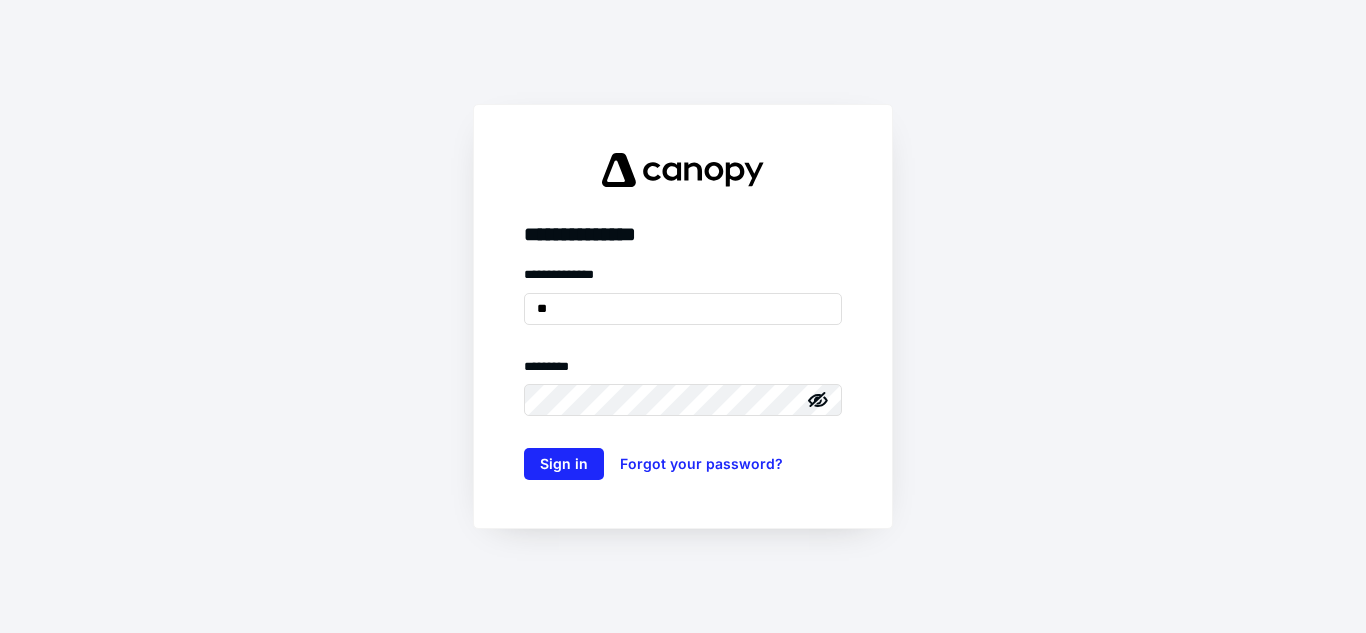 type on "*" 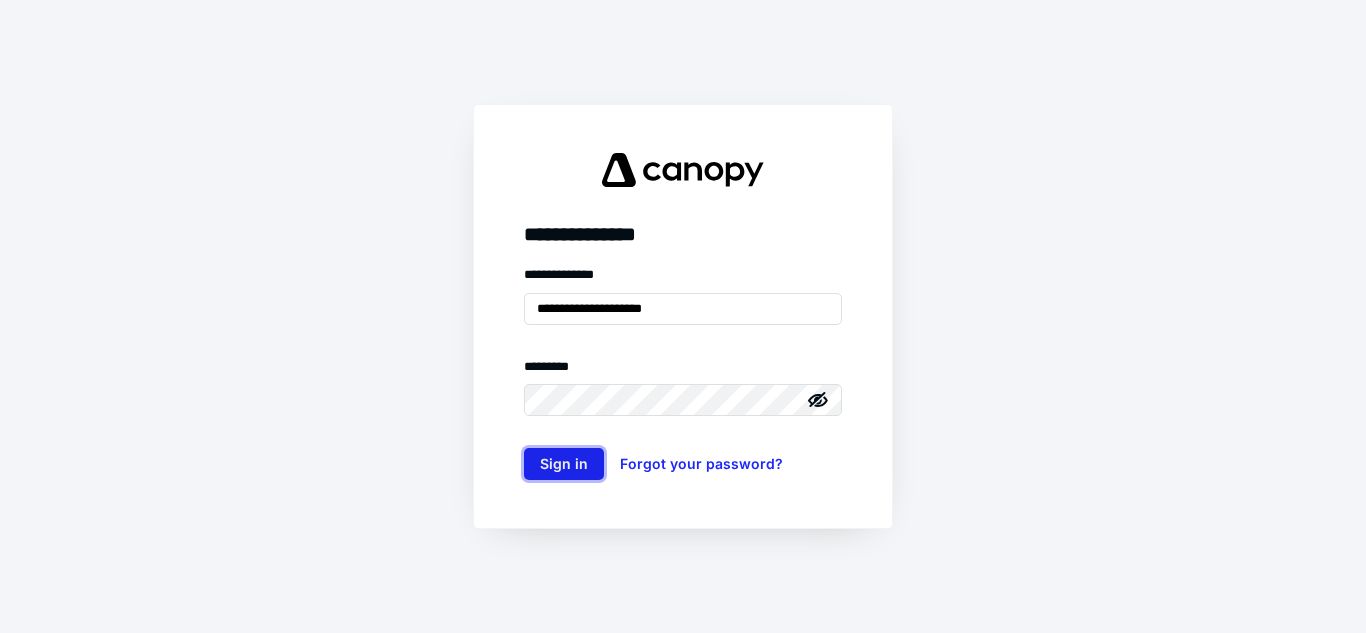 click on "Sign in" at bounding box center (564, 464) 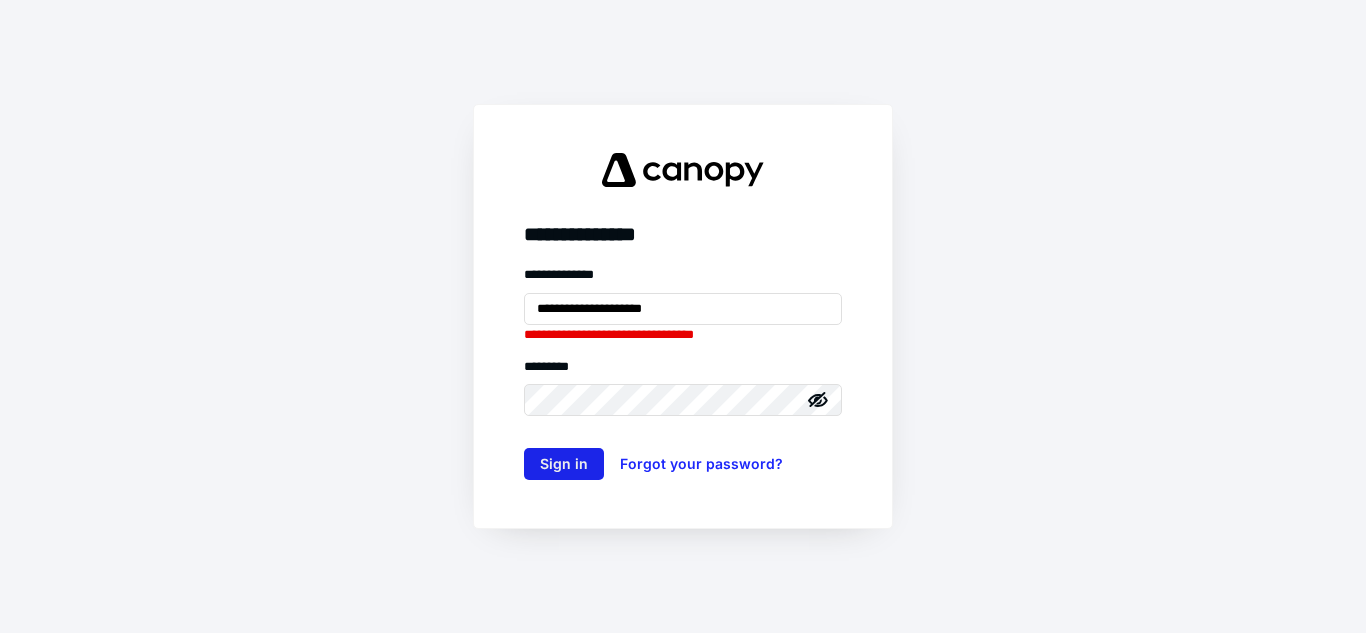click on "Sign in" at bounding box center (564, 464) 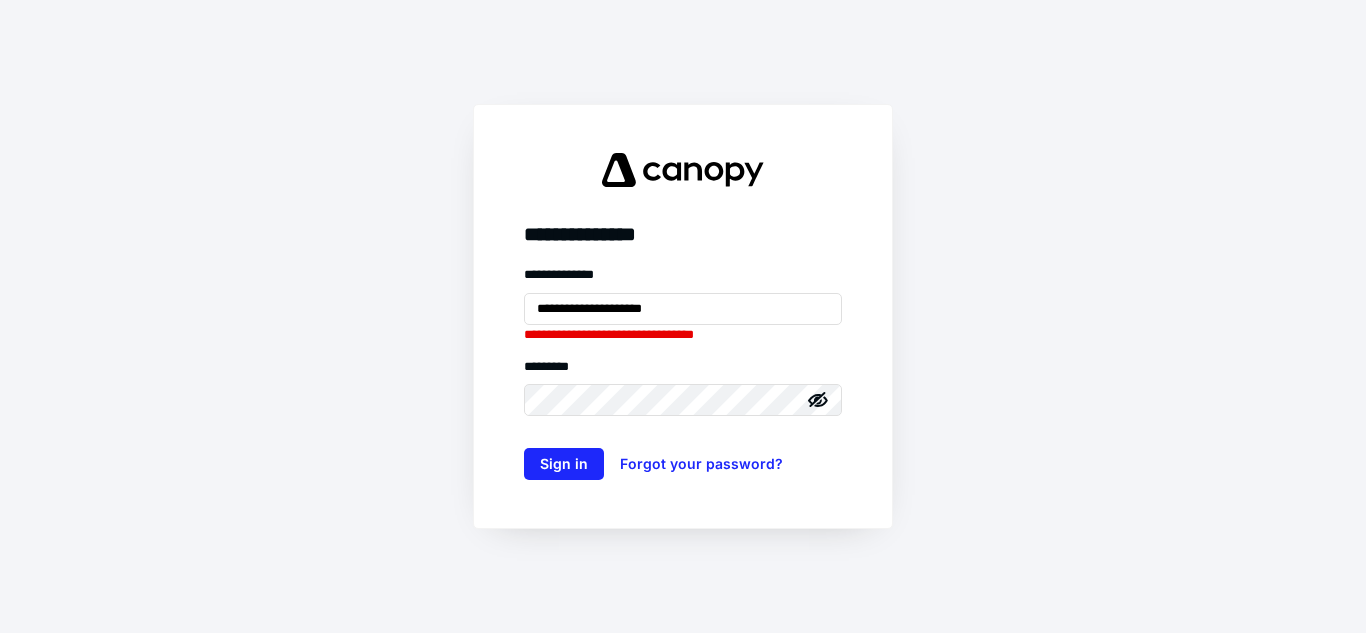 click 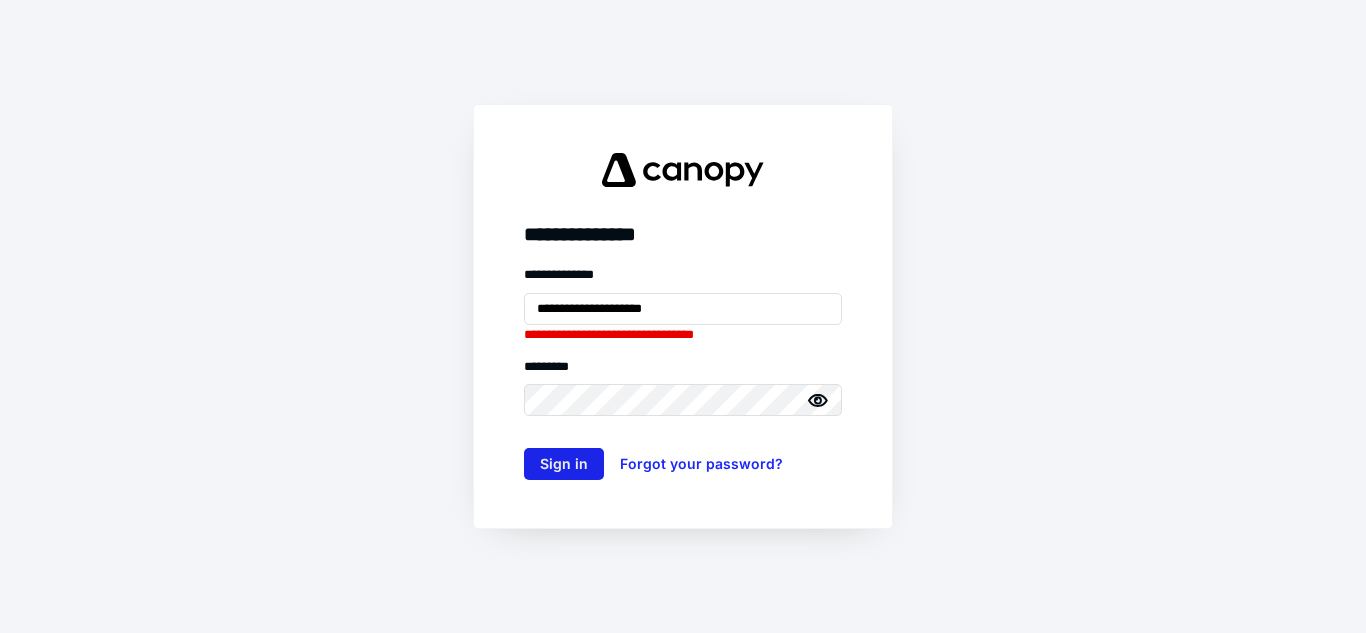 click on "Sign in" at bounding box center (564, 464) 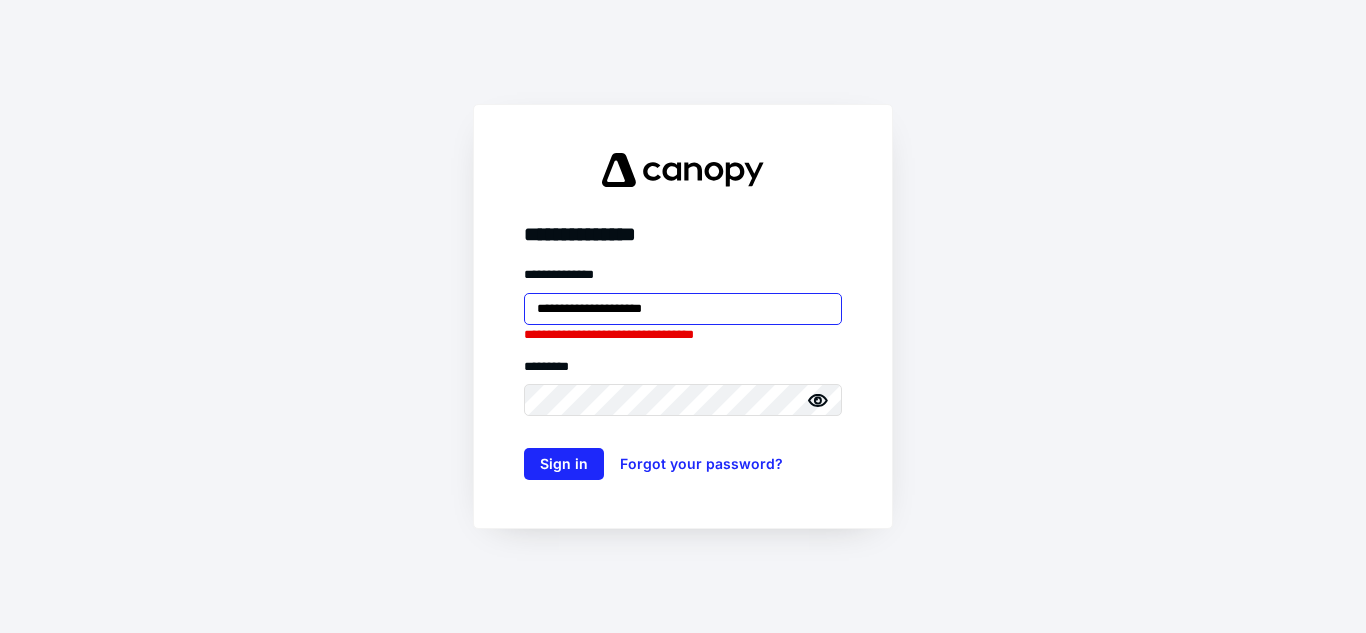click on "**********" at bounding box center (683, 309) 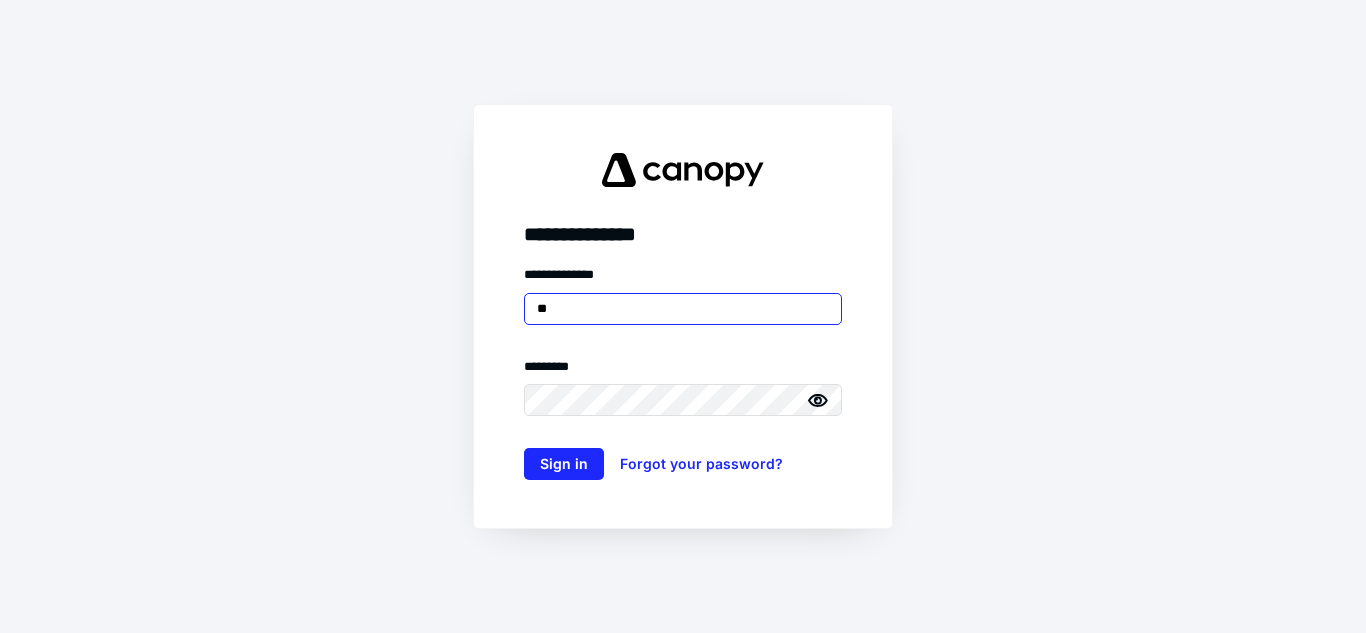type on "*" 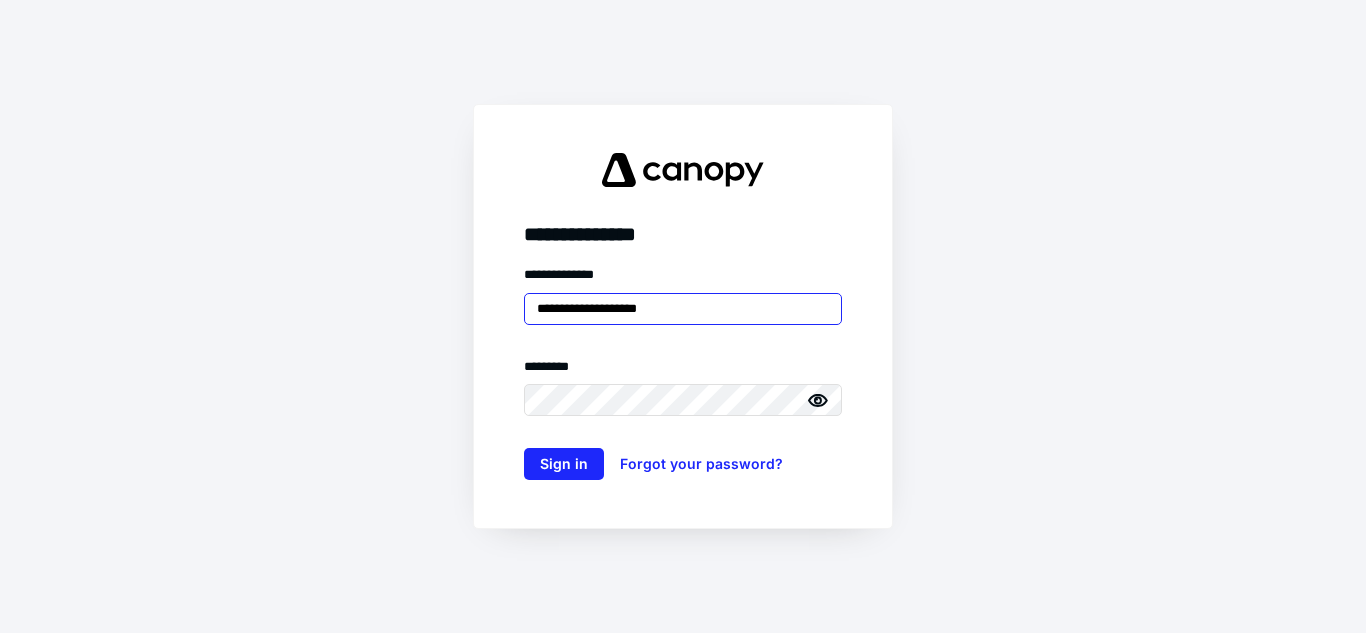 type on "**********" 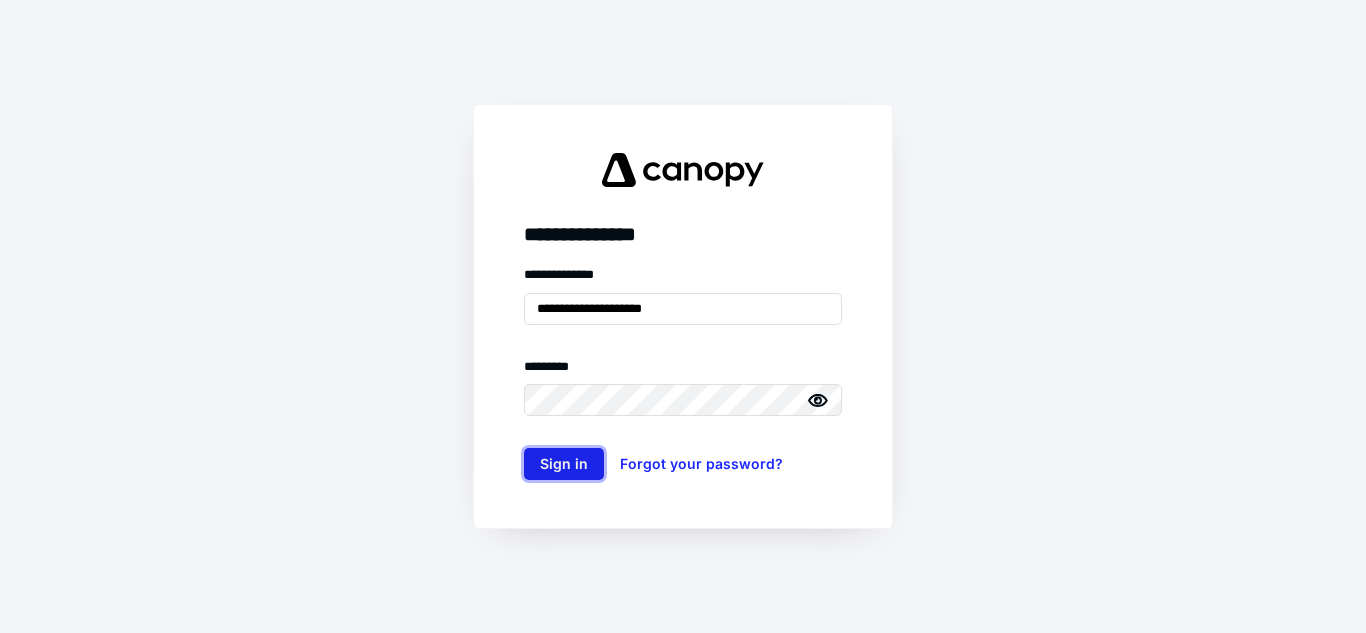 click on "Sign in" at bounding box center (564, 464) 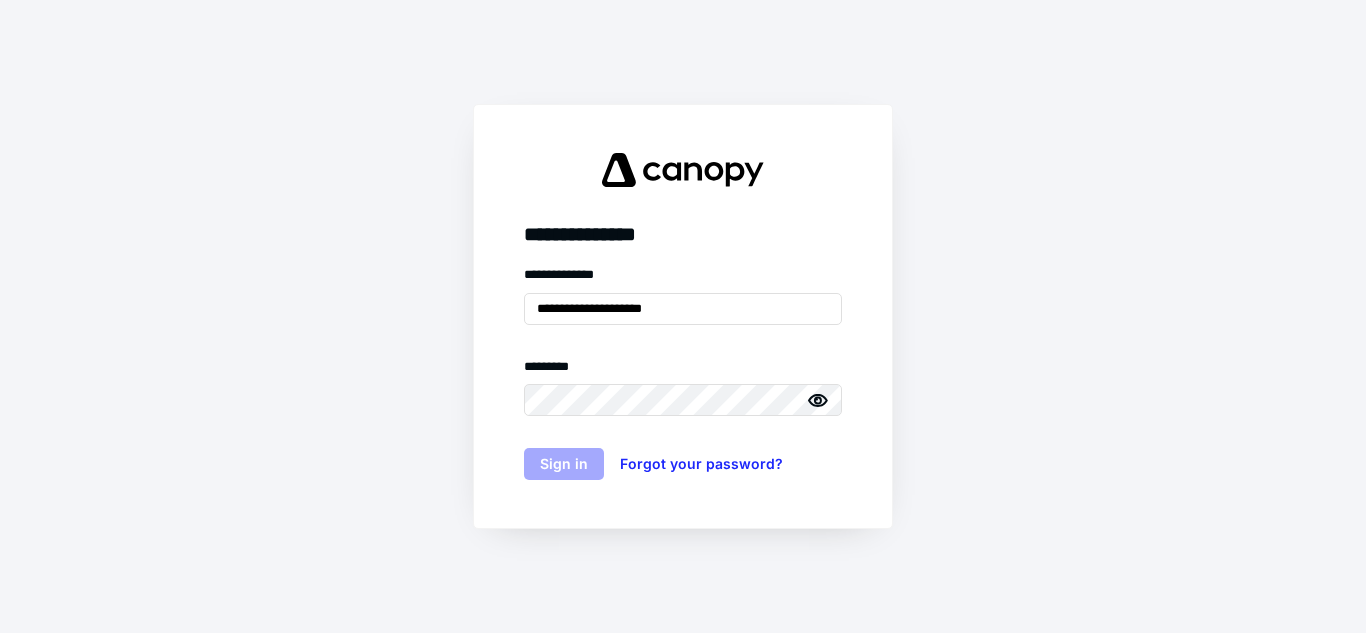 click on "Sign in" at bounding box center [564, 464] 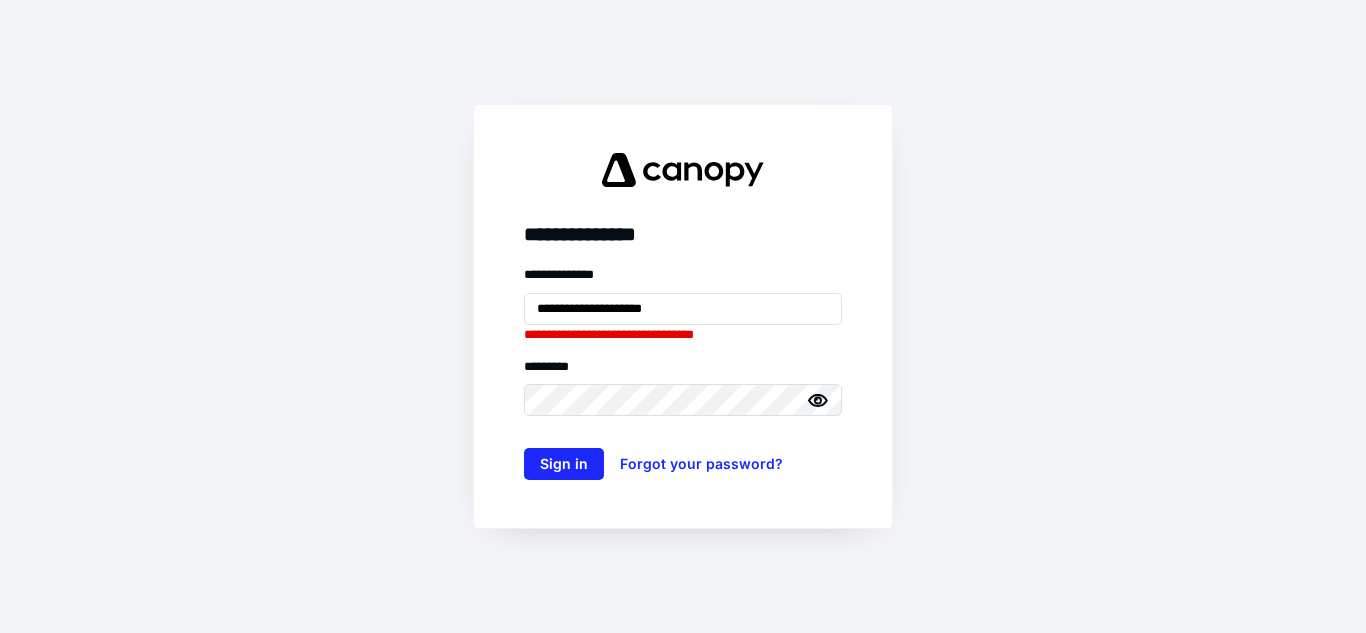type 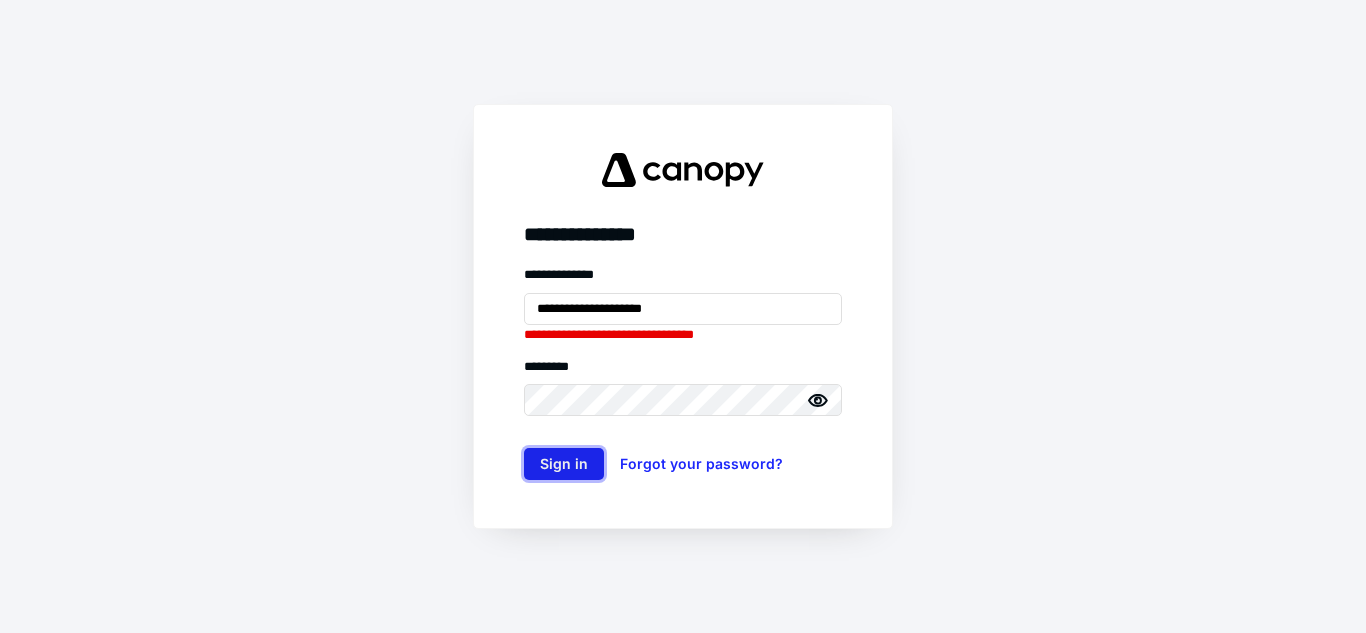 click on "Sign in" at bounding box center [564, 464] 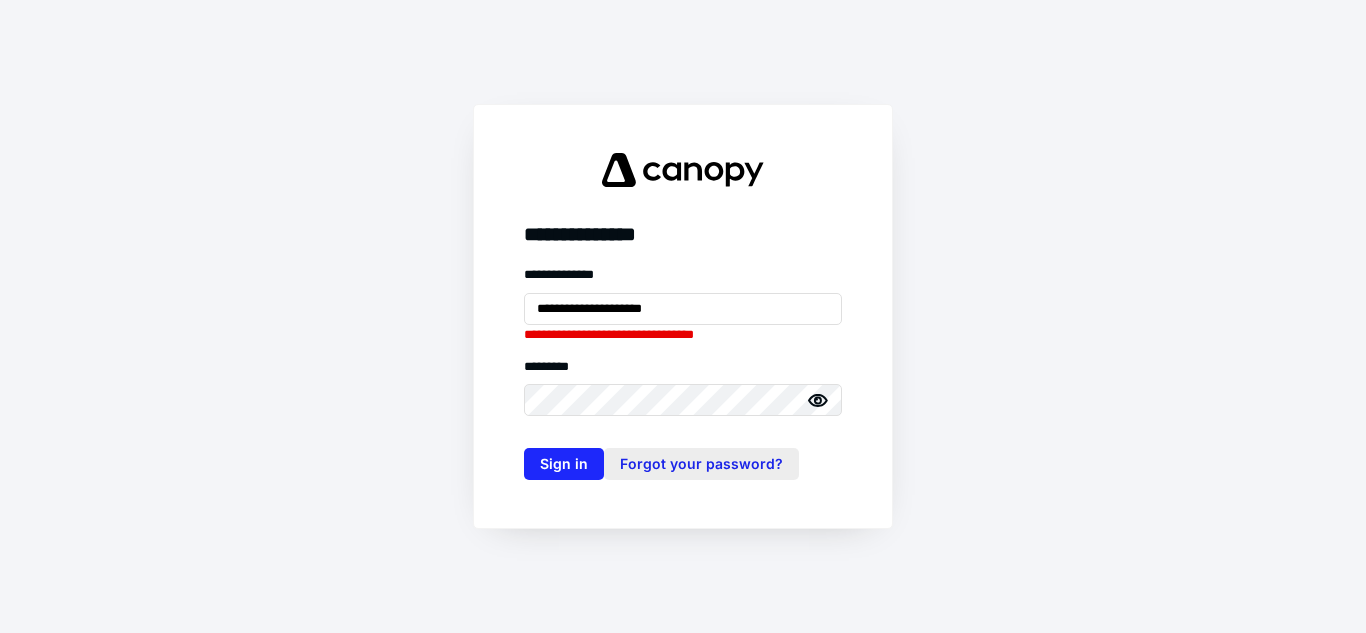 click on "Forgot your password?" at bounding box center (701, 464) 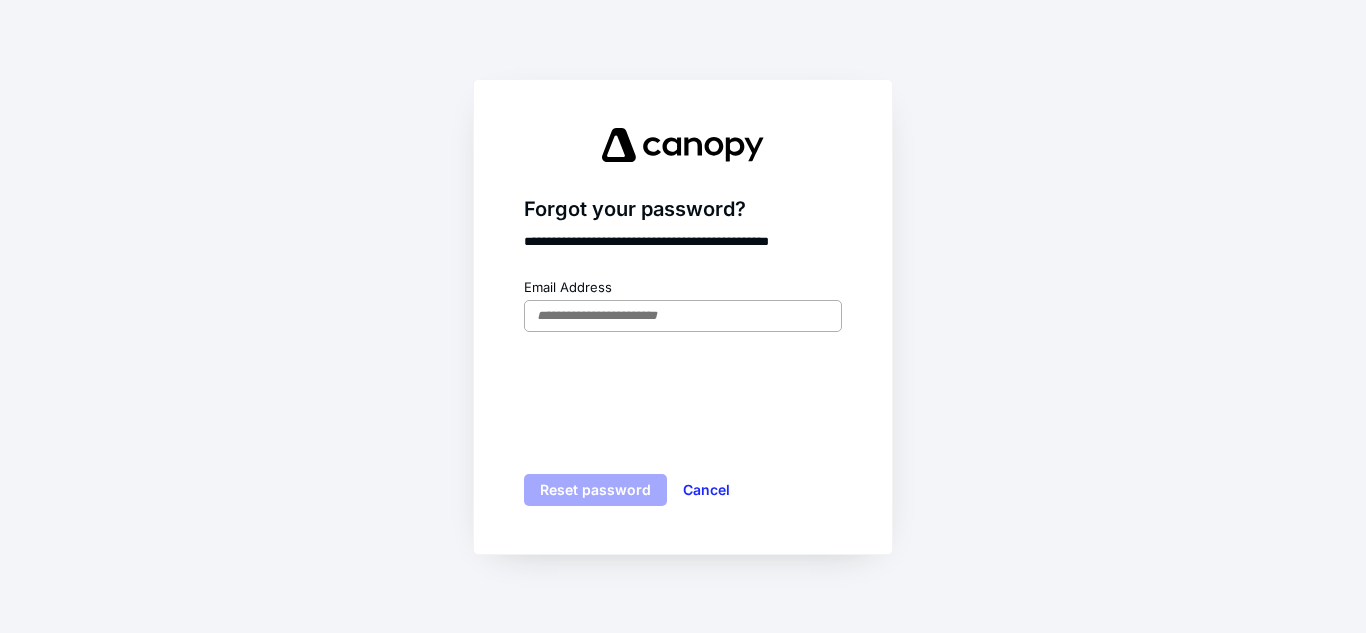 click at bounding box center (683, 316) 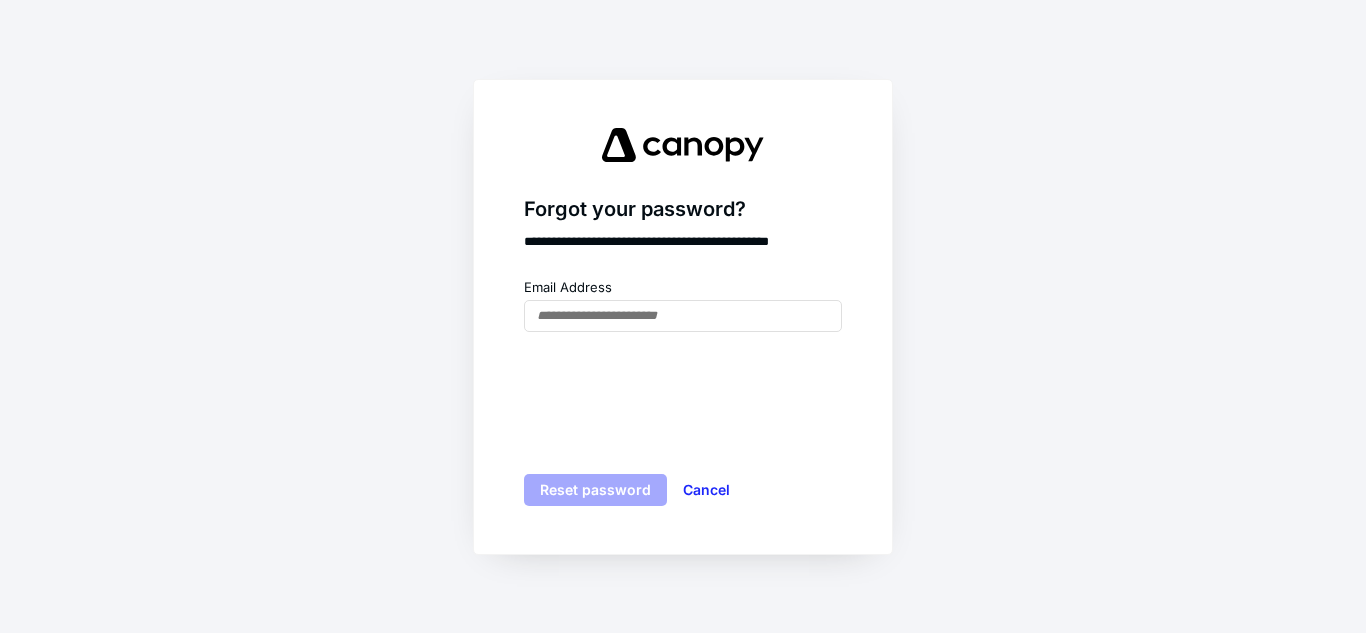 type on "**********" 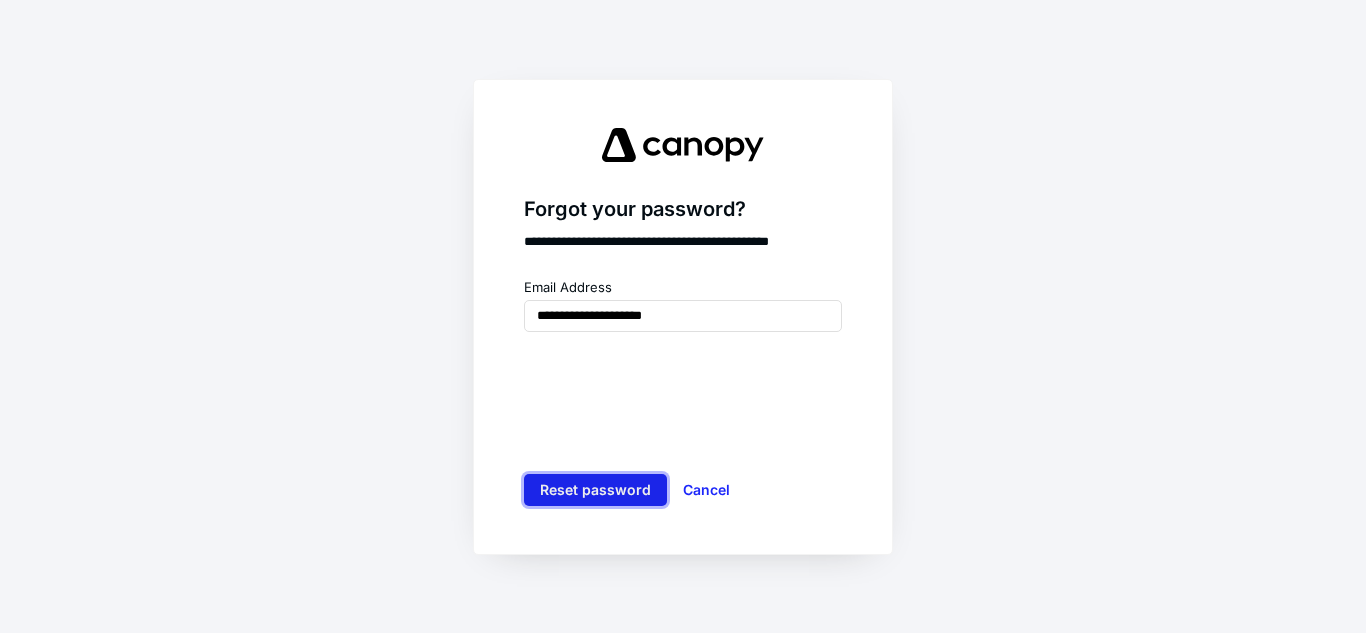 click on "Reset password" at bounding box center (595, 490) 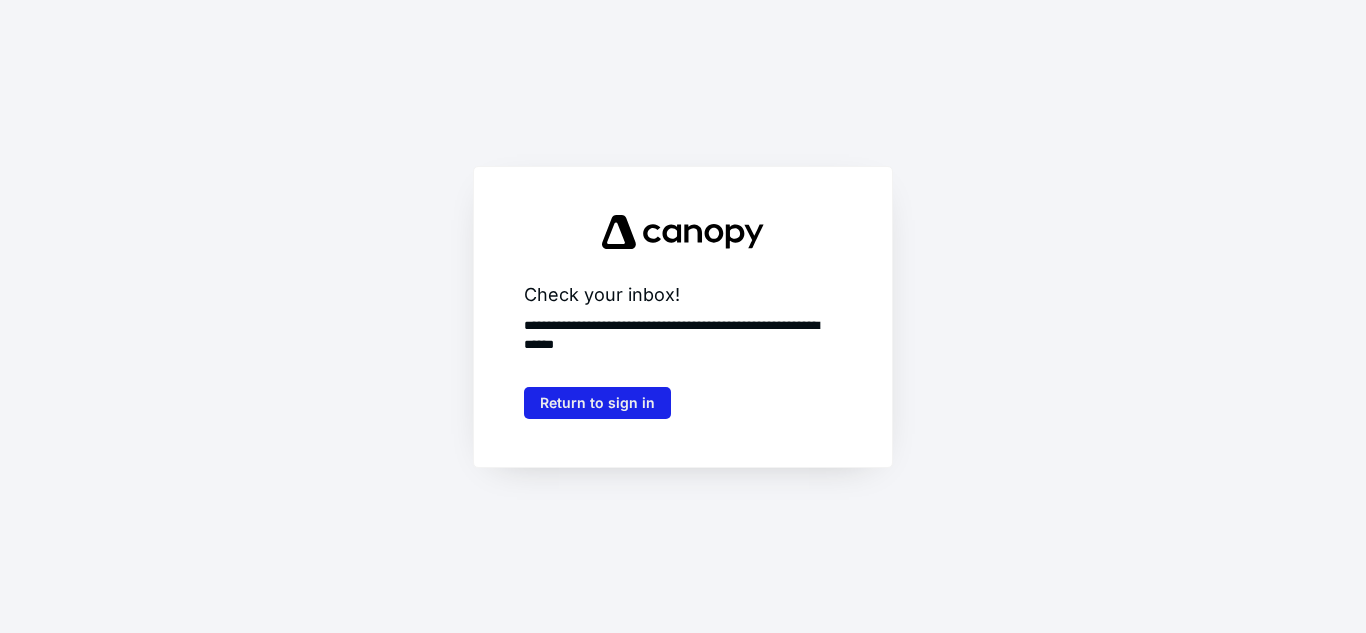 click on "Return to sign in" at bounding box center (597, 403) 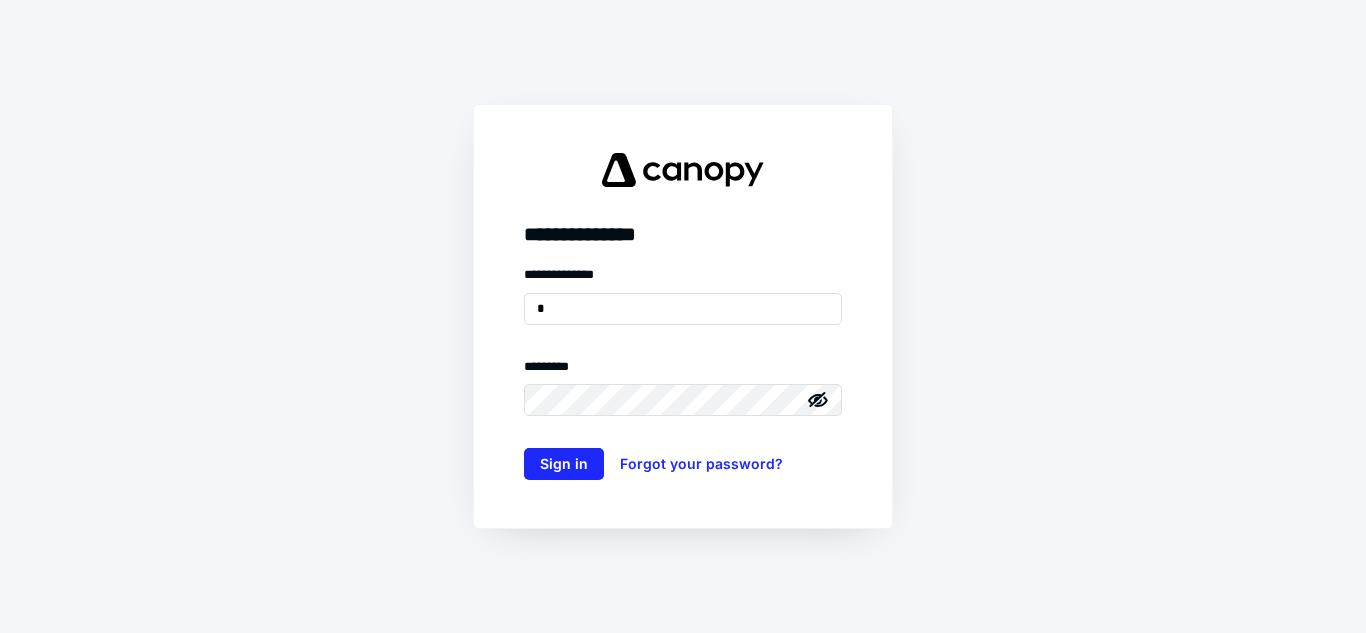 type on "**********" 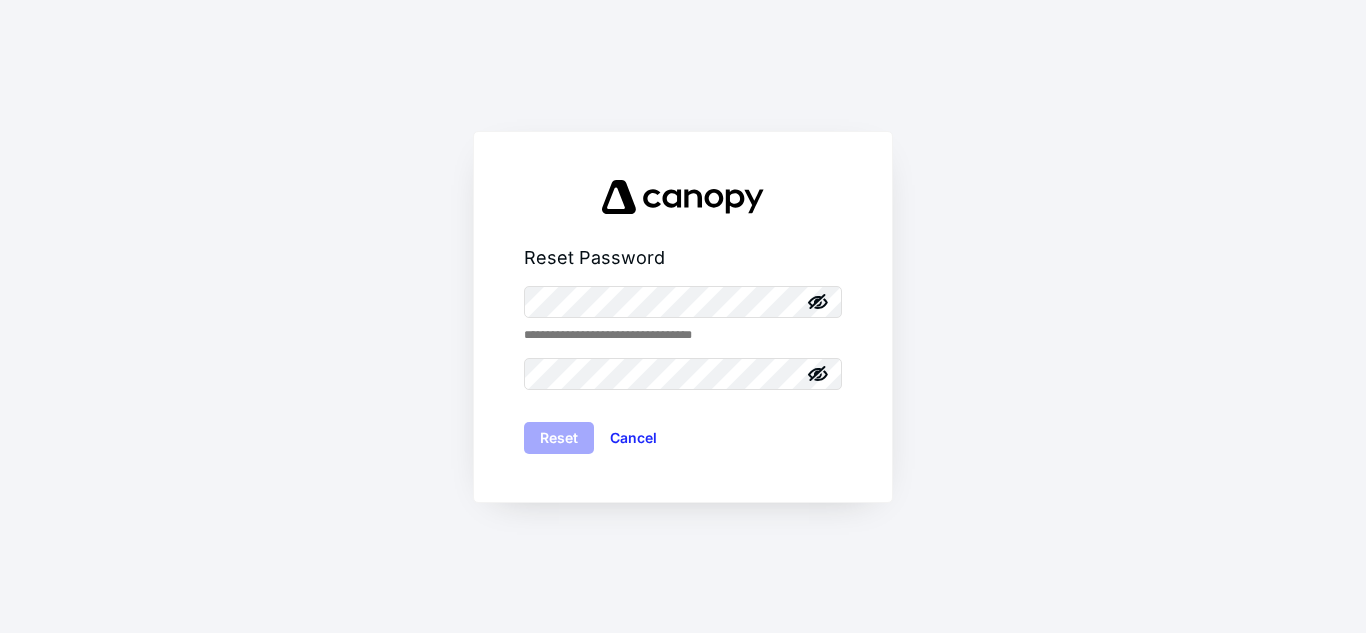 scroll, scrollTop: 0, scrollLeft: 0, axis: both 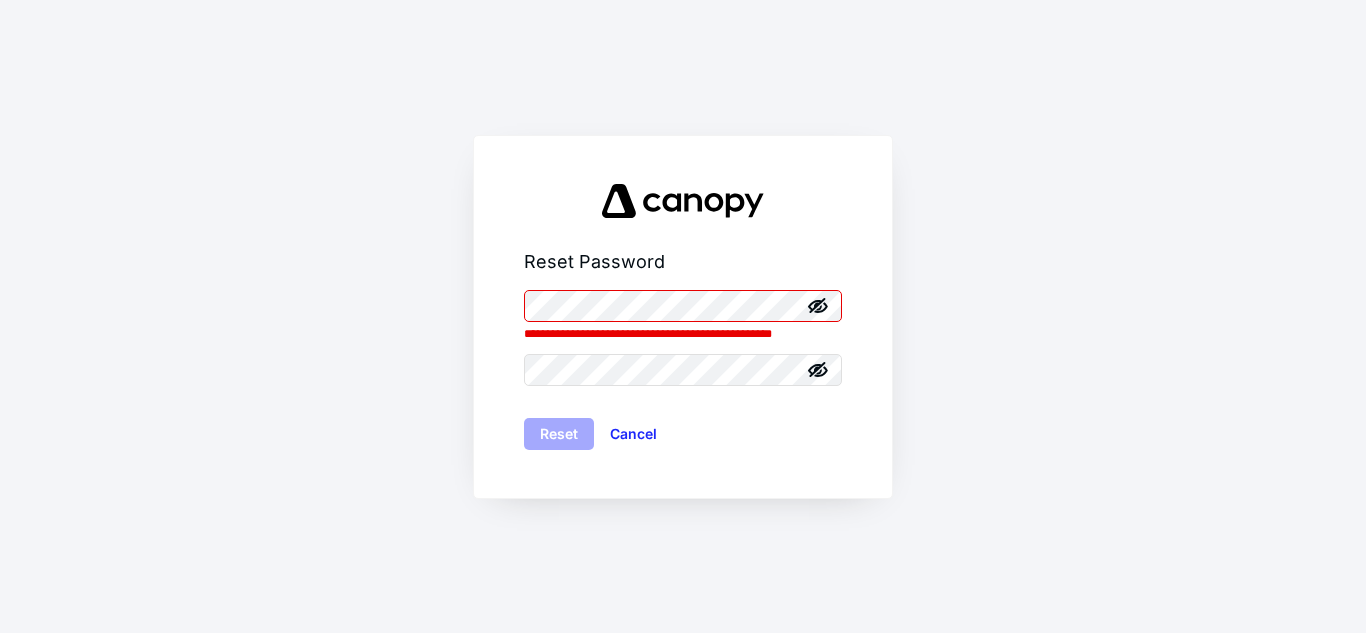 click at bounding box center (818, 304) 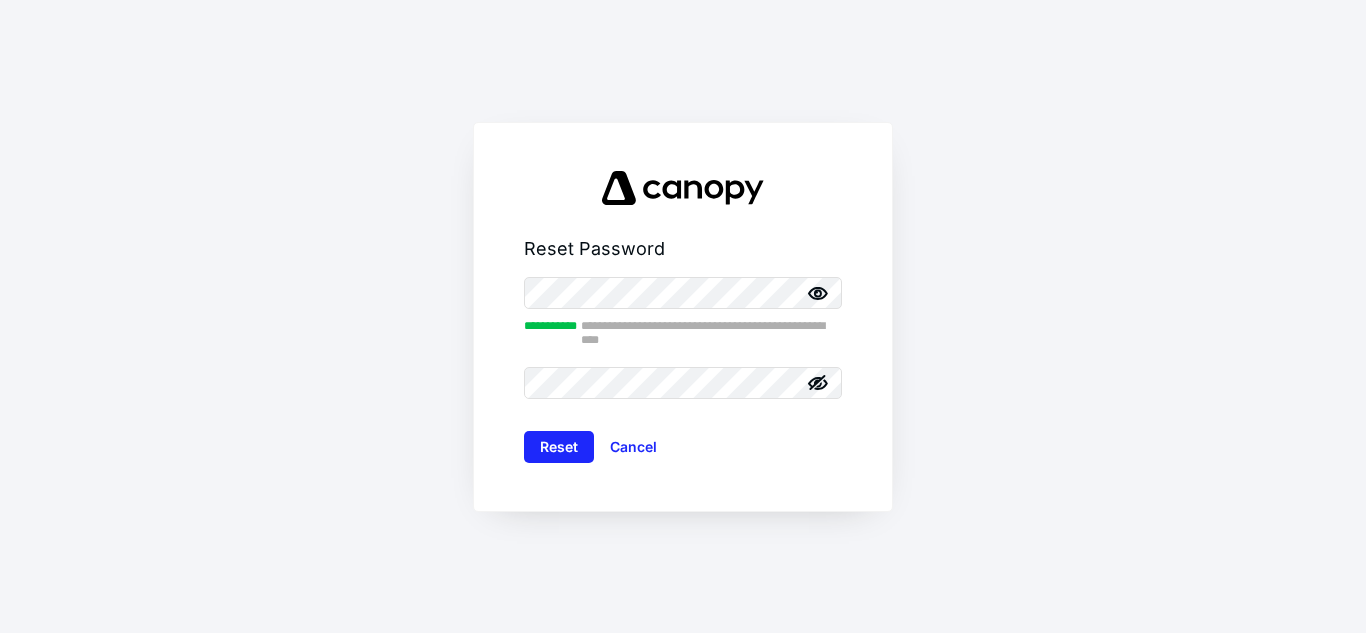 click 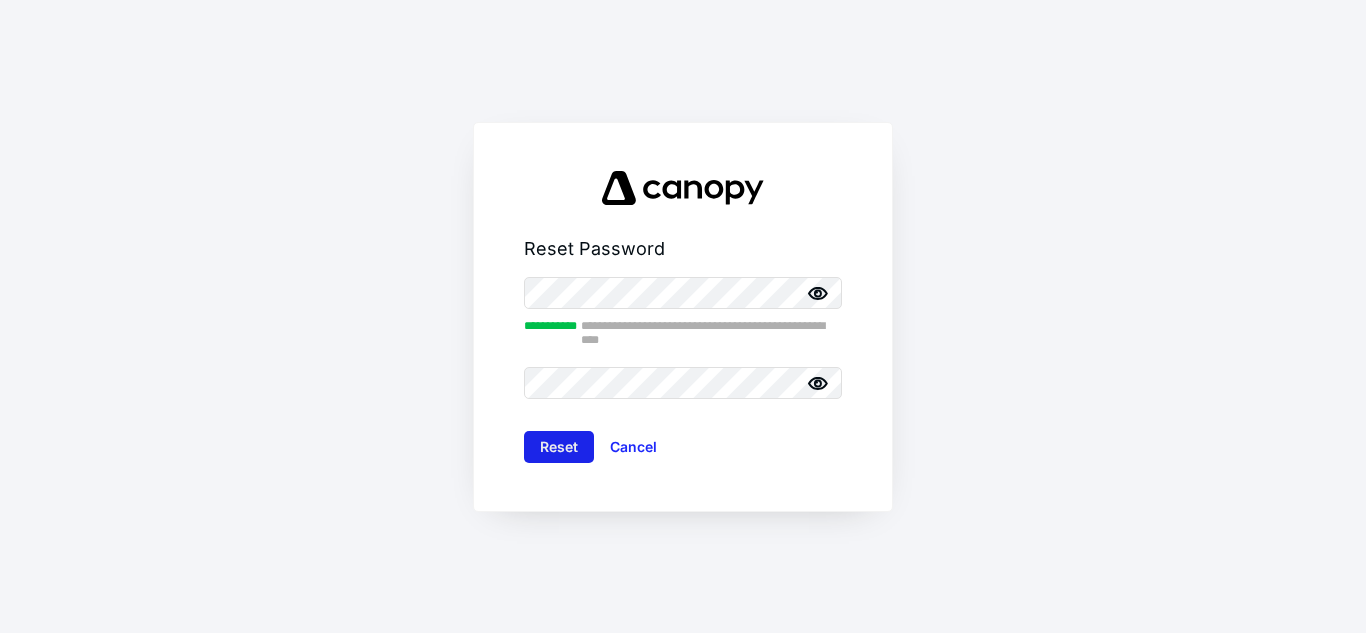 click on "Reset" at bounding box center [559, 447] 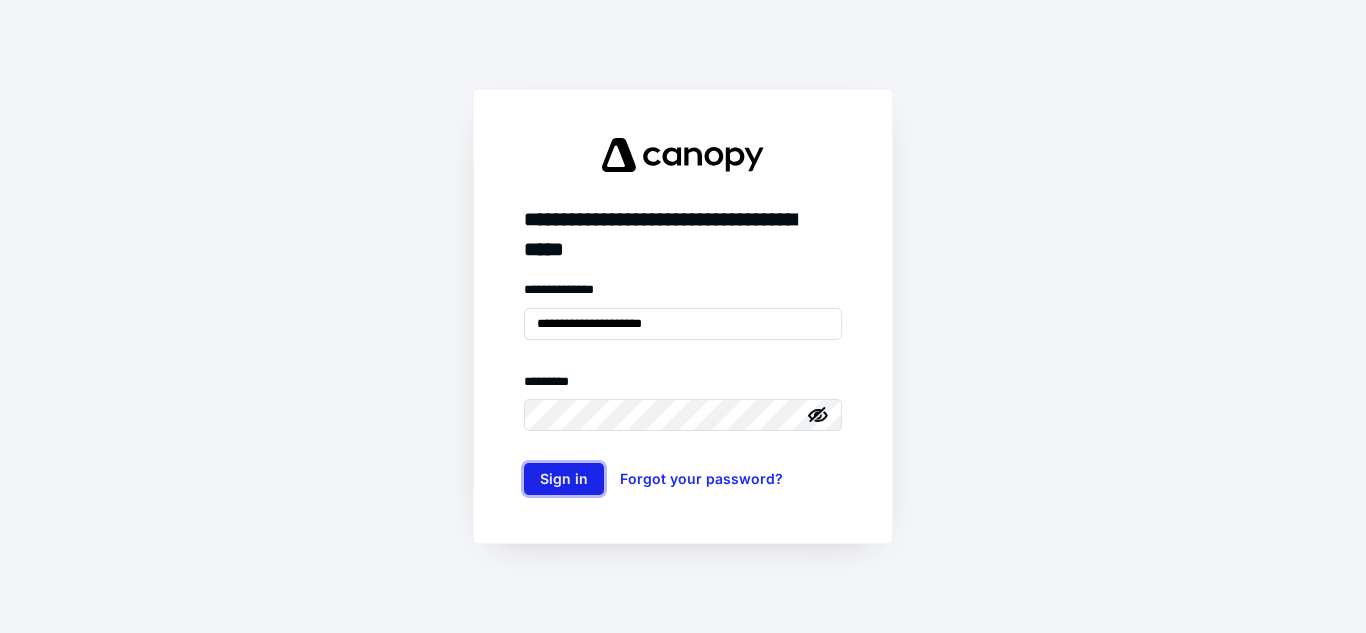 click on "Sign in" at bounding box center (564, 479) 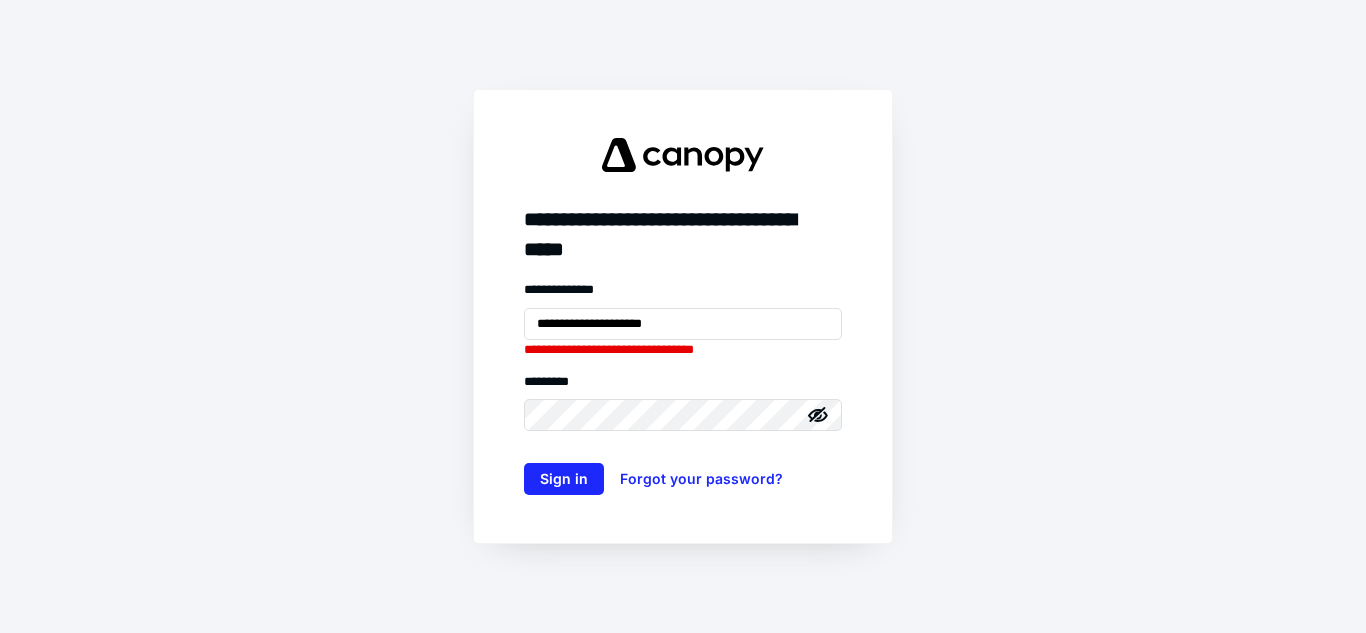 click 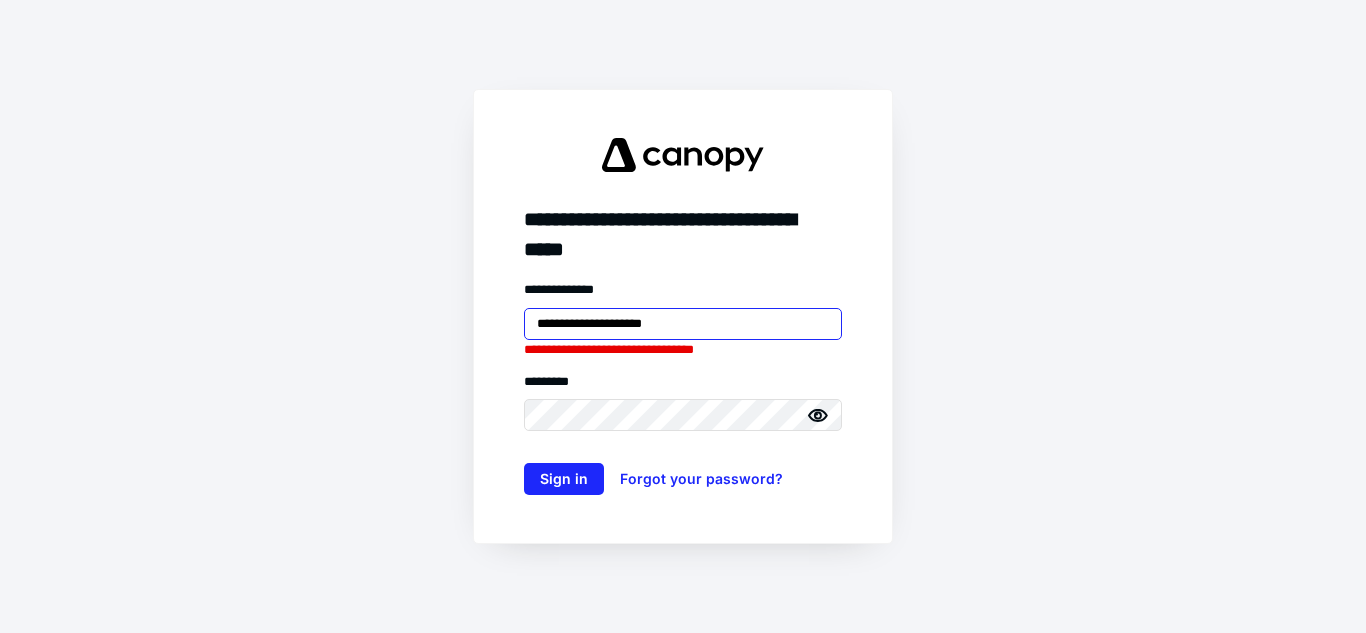 click on "**********" at bounding box center [683, 324] 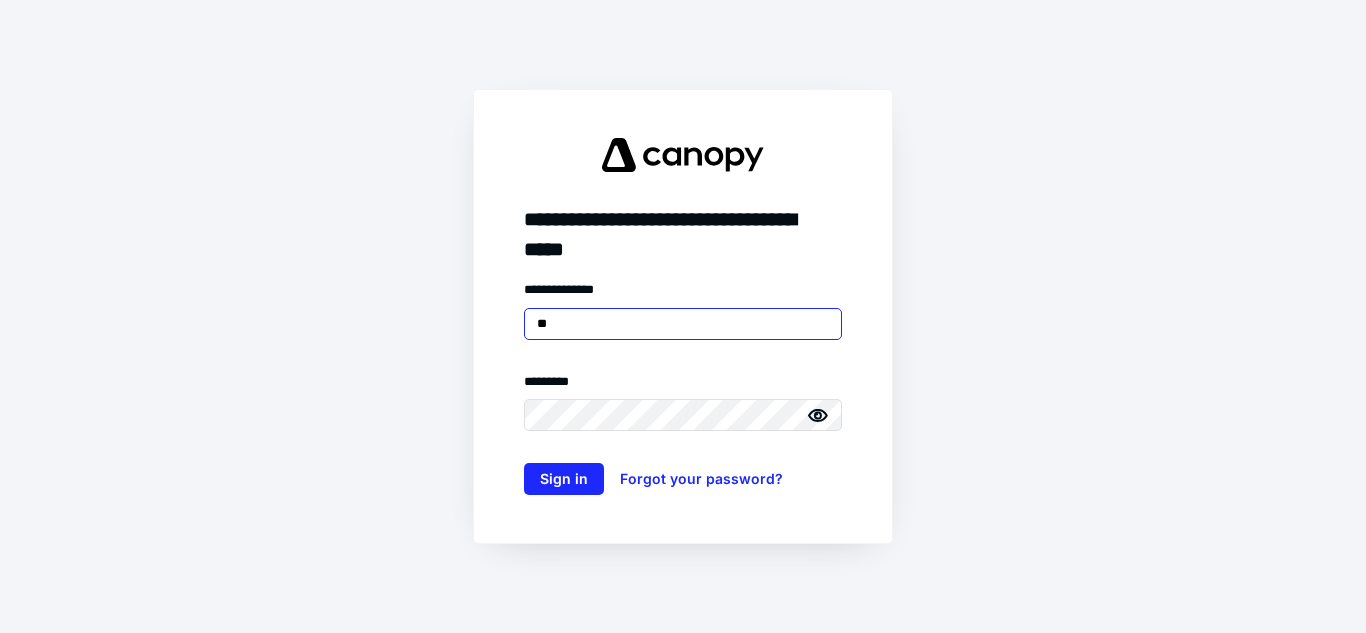 type on "*" 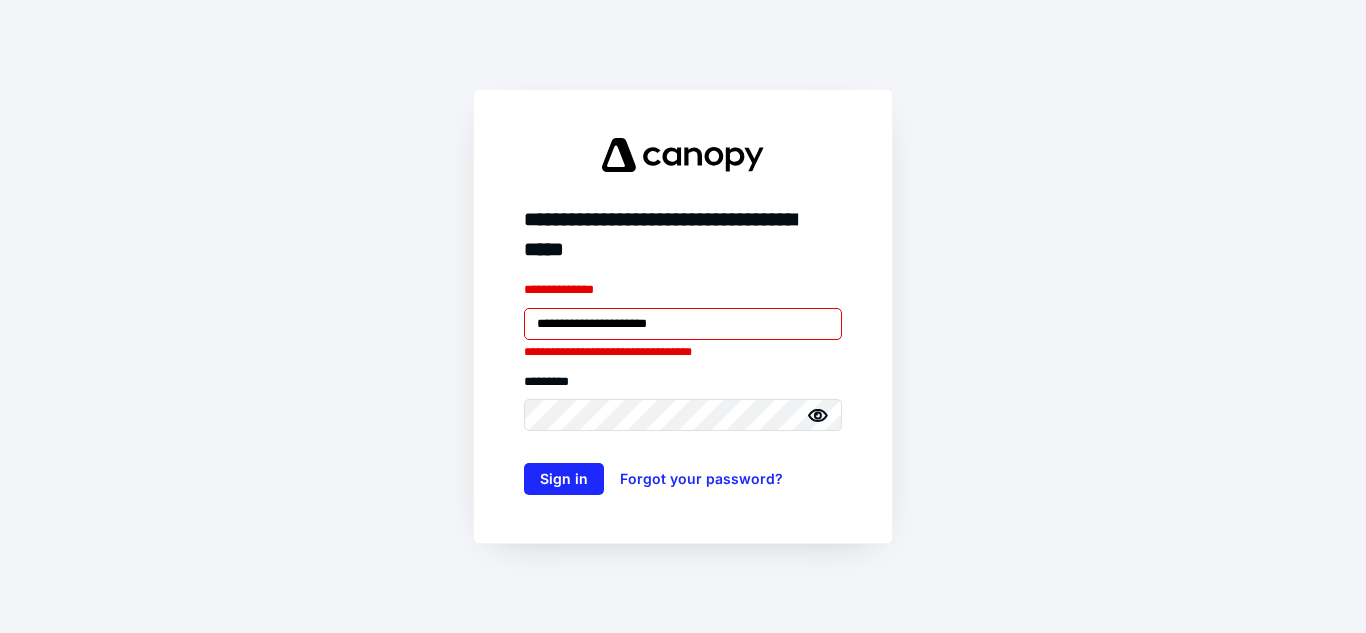 click on "**********" at bounding box center [683, 387] 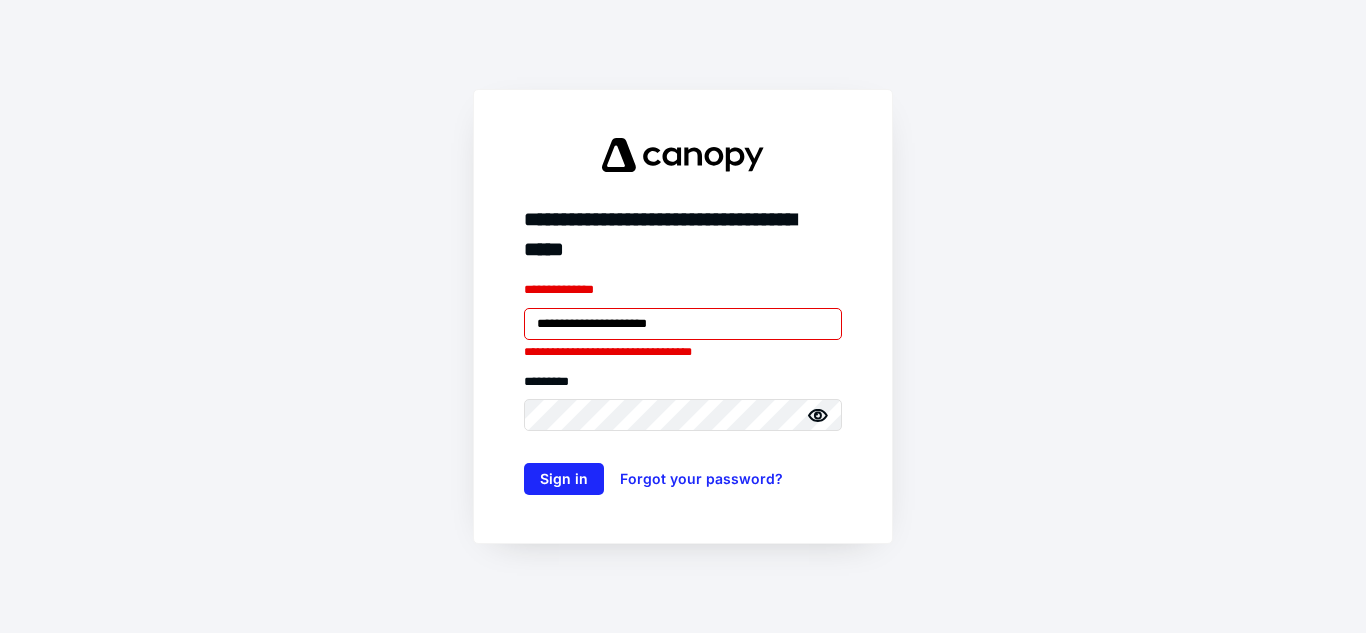 click 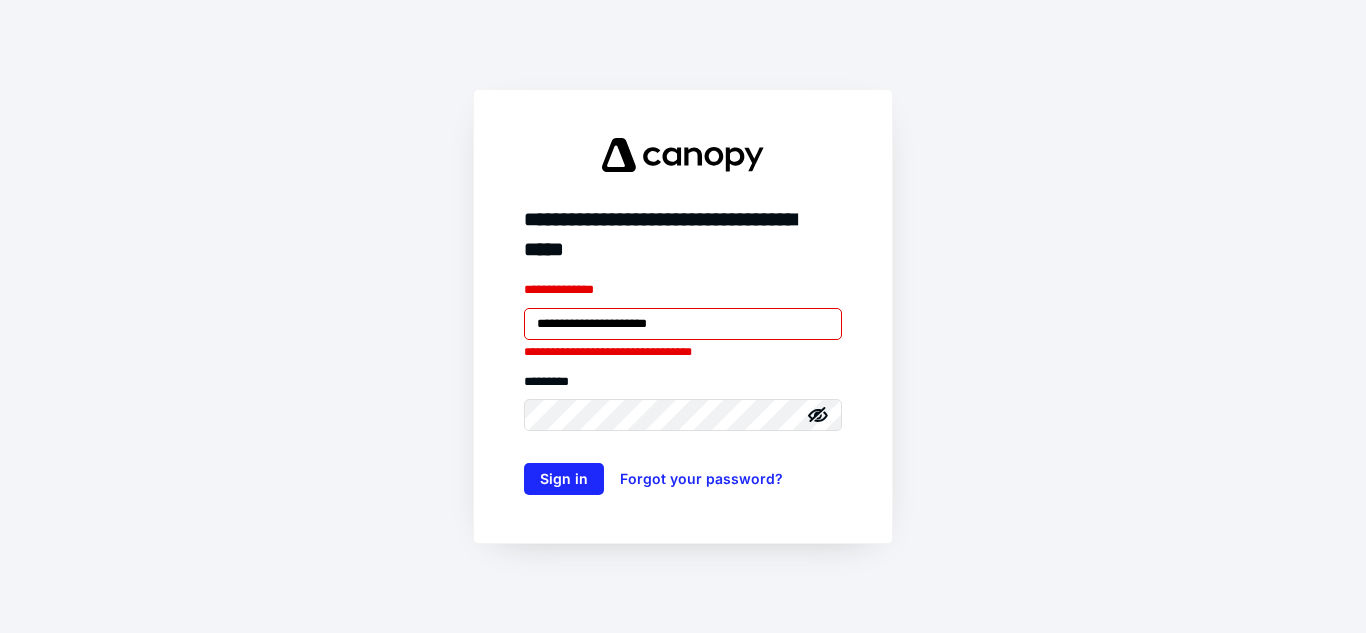 click 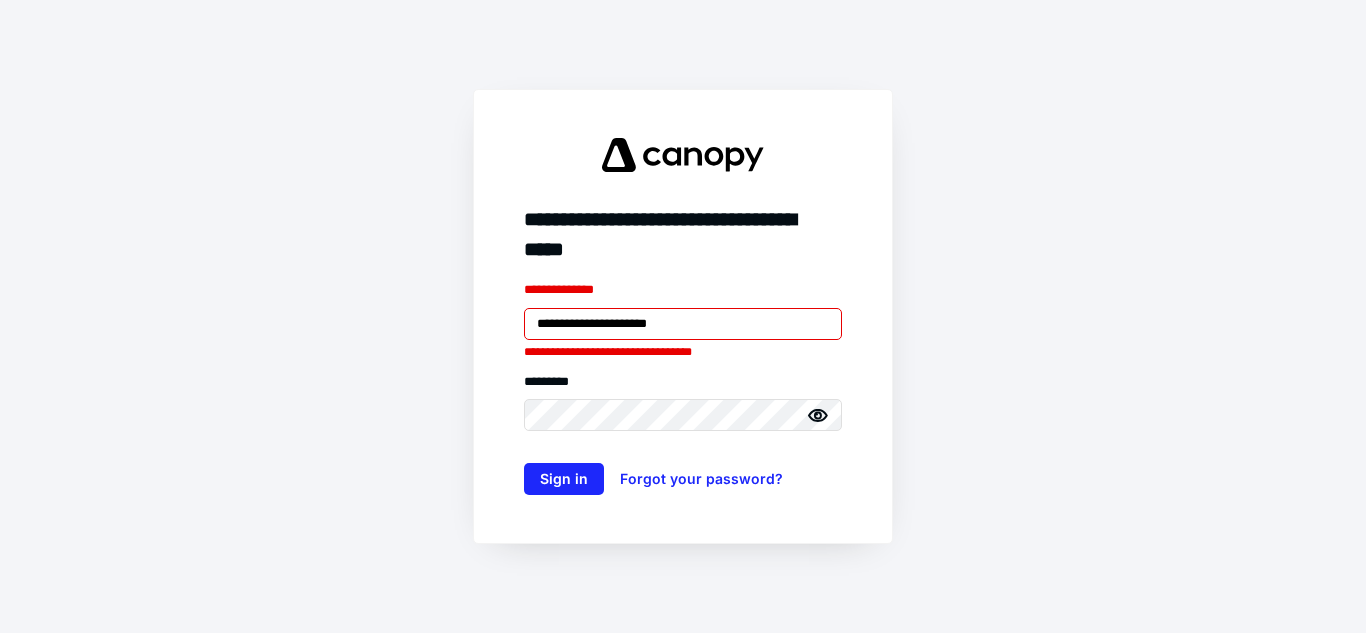 click on "**********" at bounding box center [683, 324] 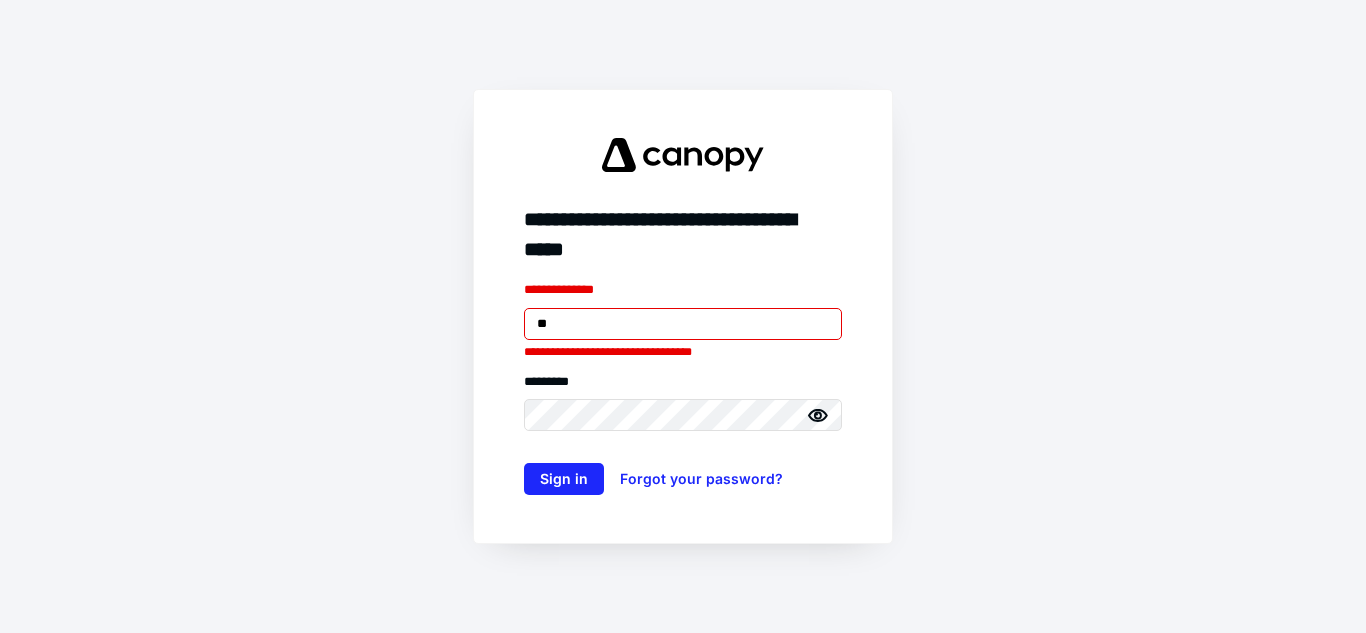 type on "*" 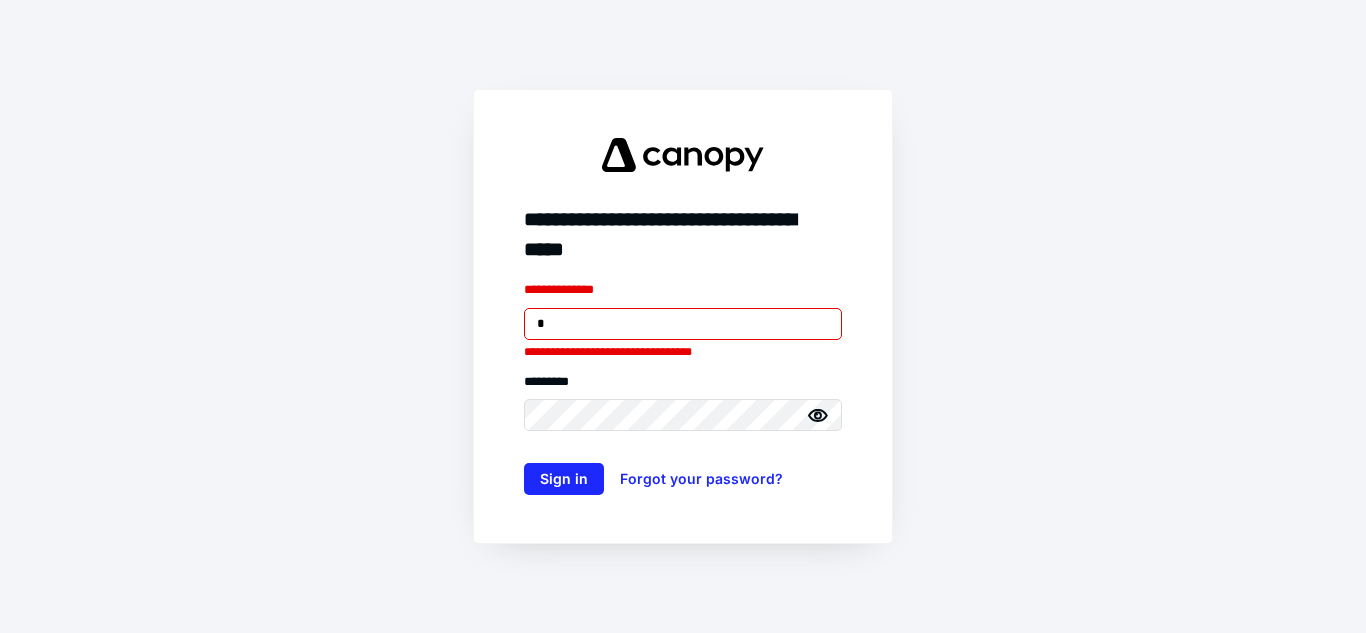 type on "**********" 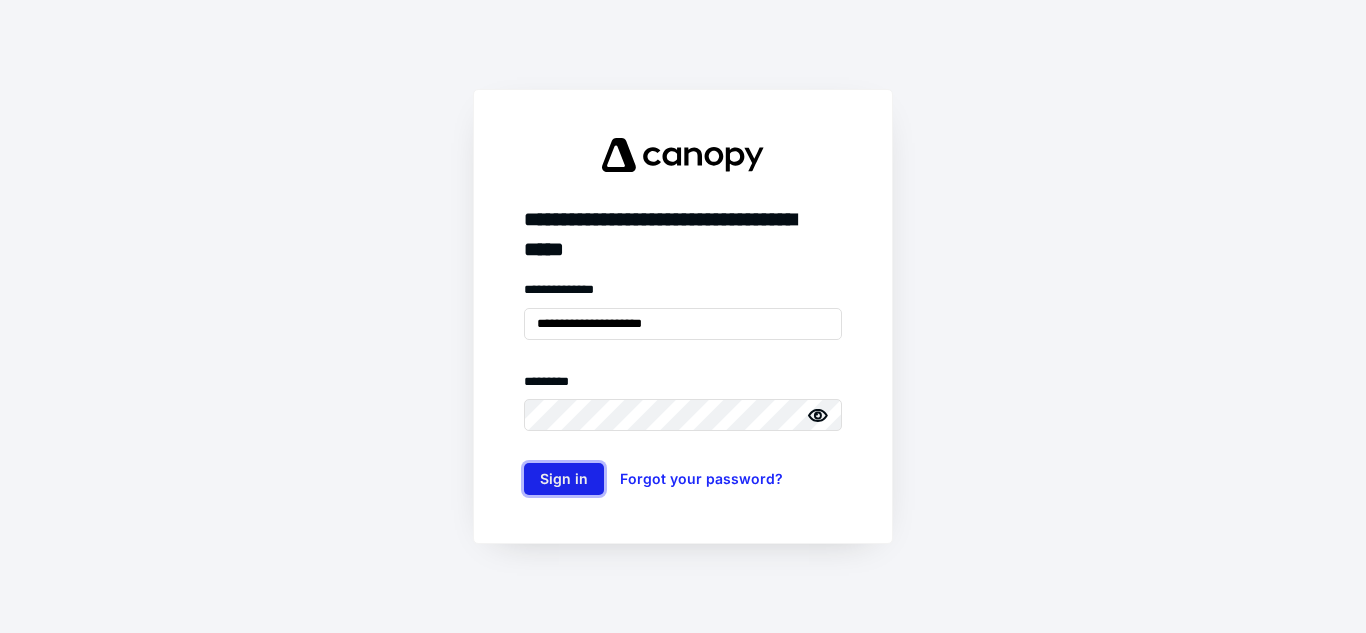 click on "Sign in" at bounding box center [564, 479] 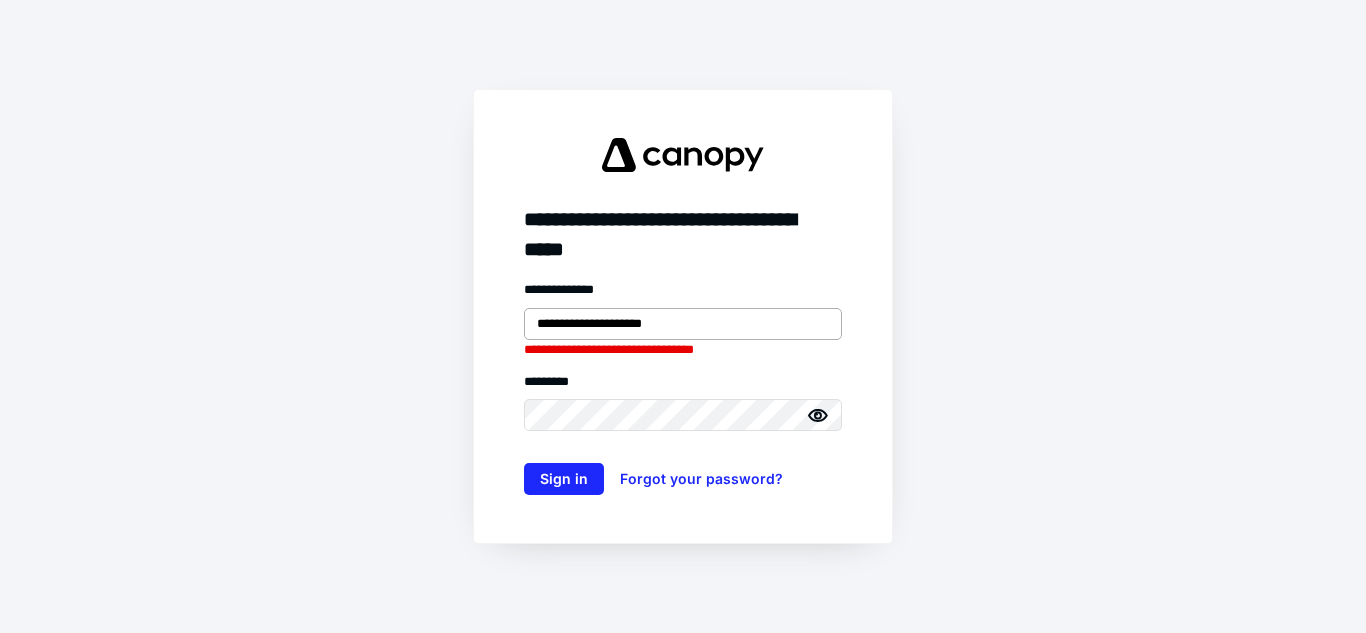 drag, startPoint x: 582, startPoint y: 473, endPoint x: 687, endPoint y: 328, distance: 179.02513 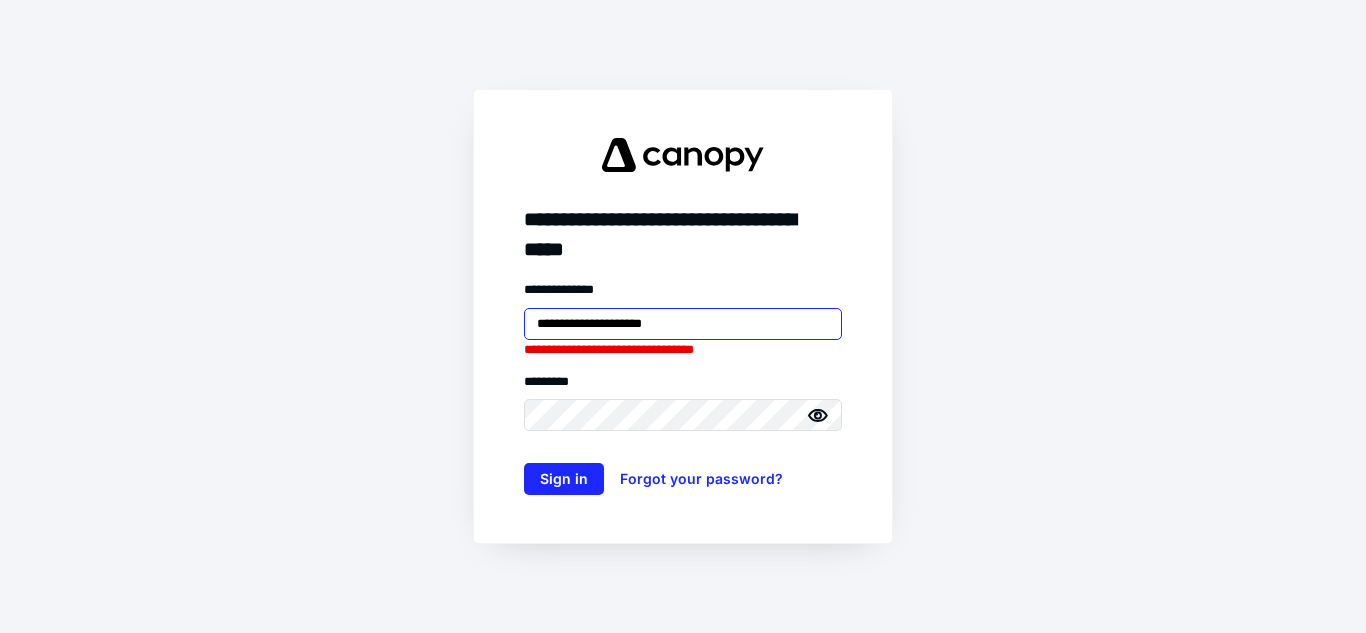 click on "**********" at bounding box center (683, 324) 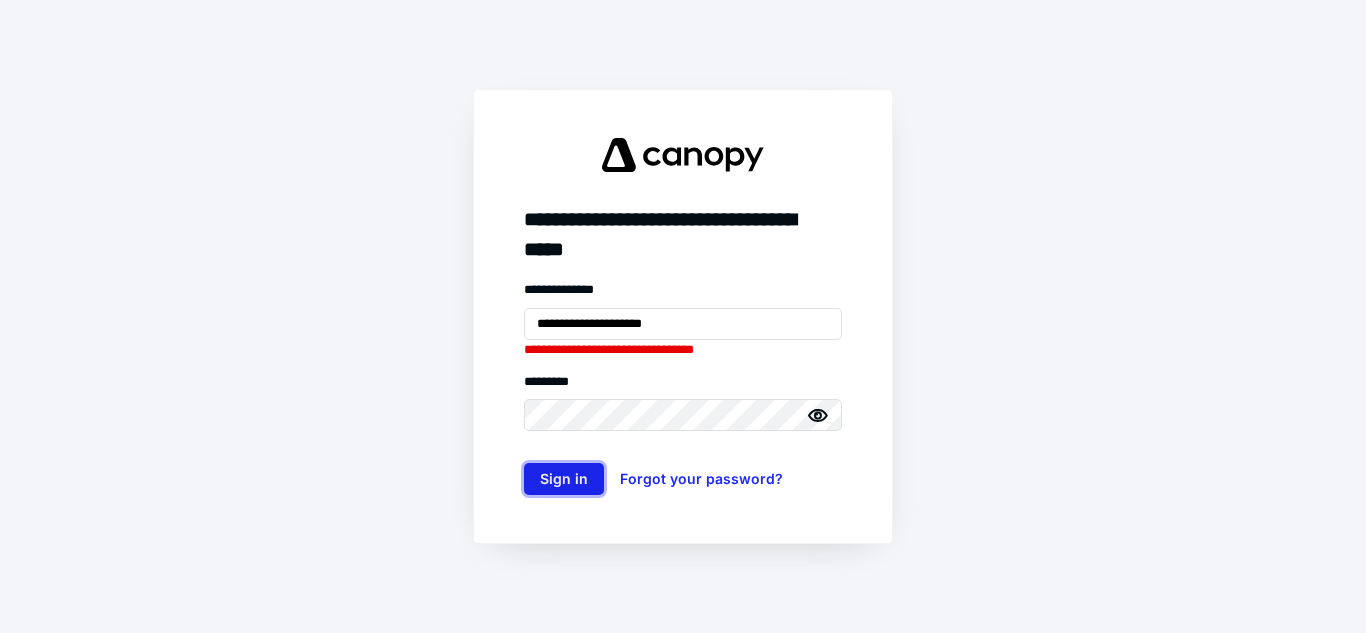 click on "Sign in" at bounding box center [564, 479] 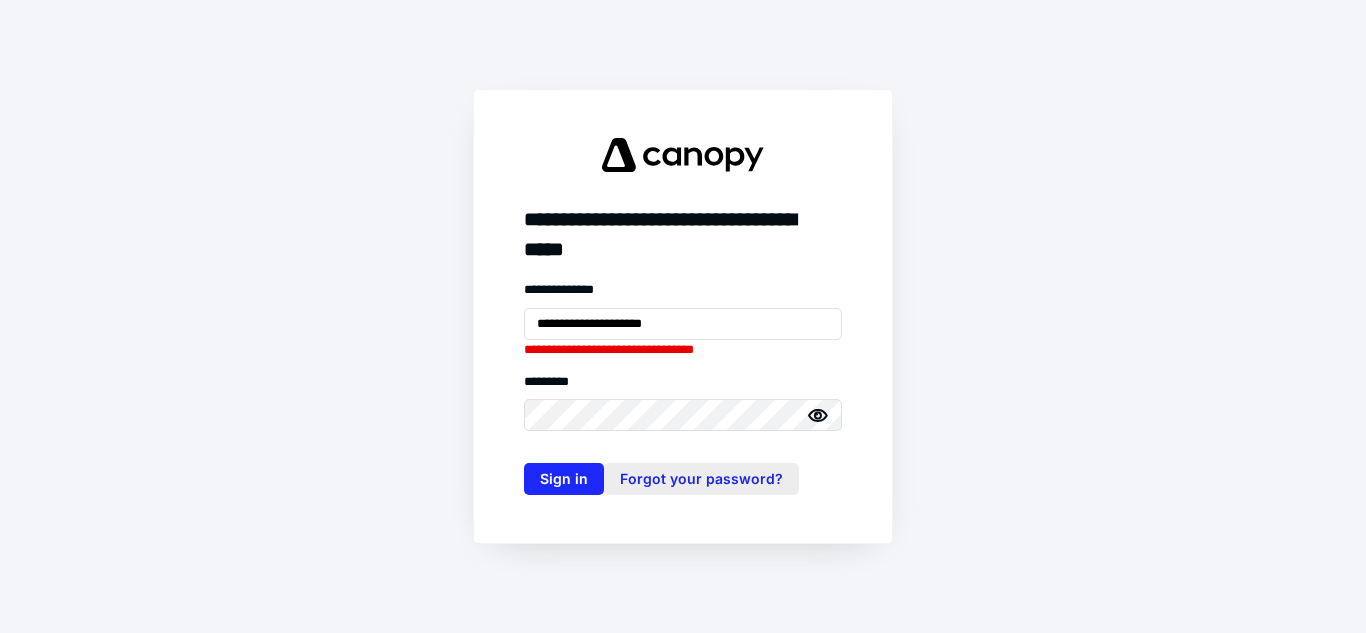 click on "Forgot your password?" at bounding box center (701, 479) 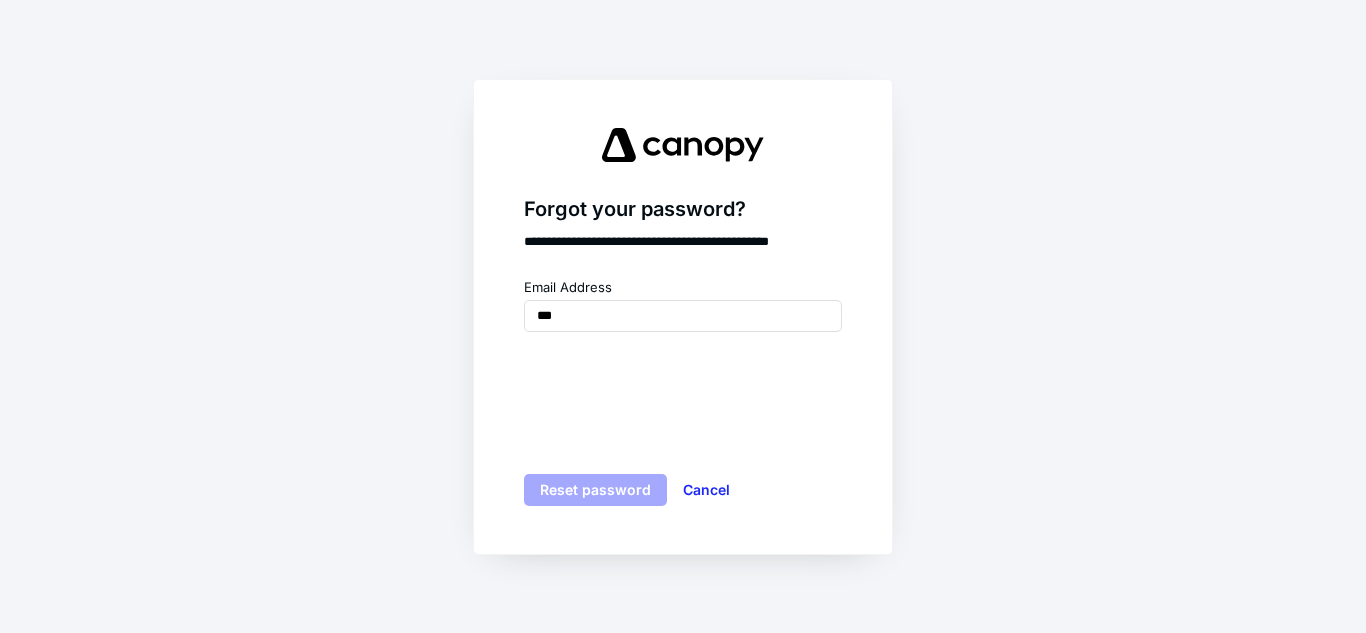 type on "**********" 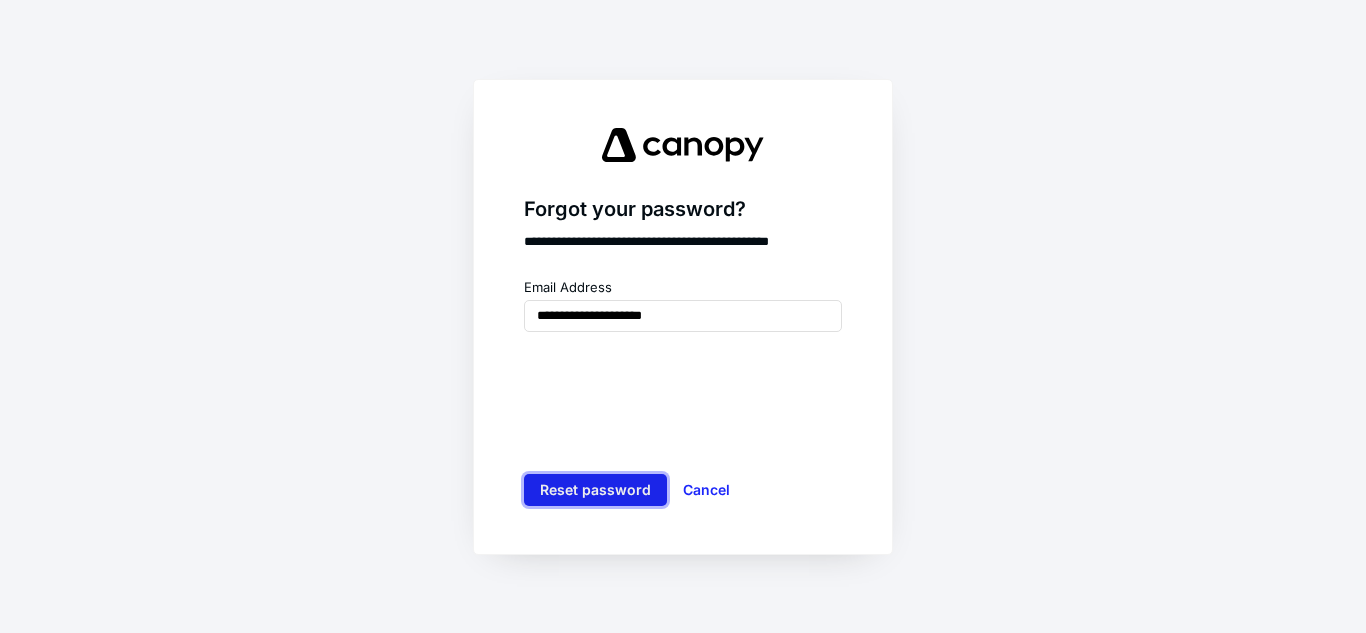 click on "Reset password" at bounding box center (595, 490) 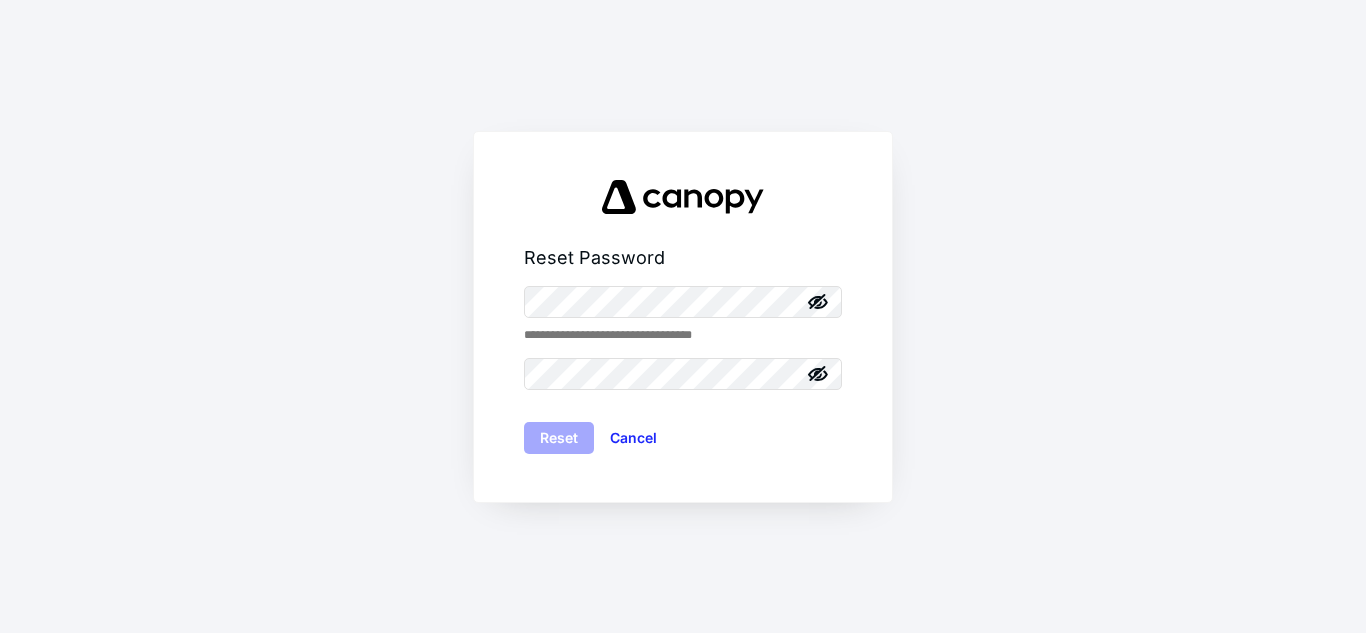 scroll, scrollTop: 0, scrollLeft: 0, axis: both 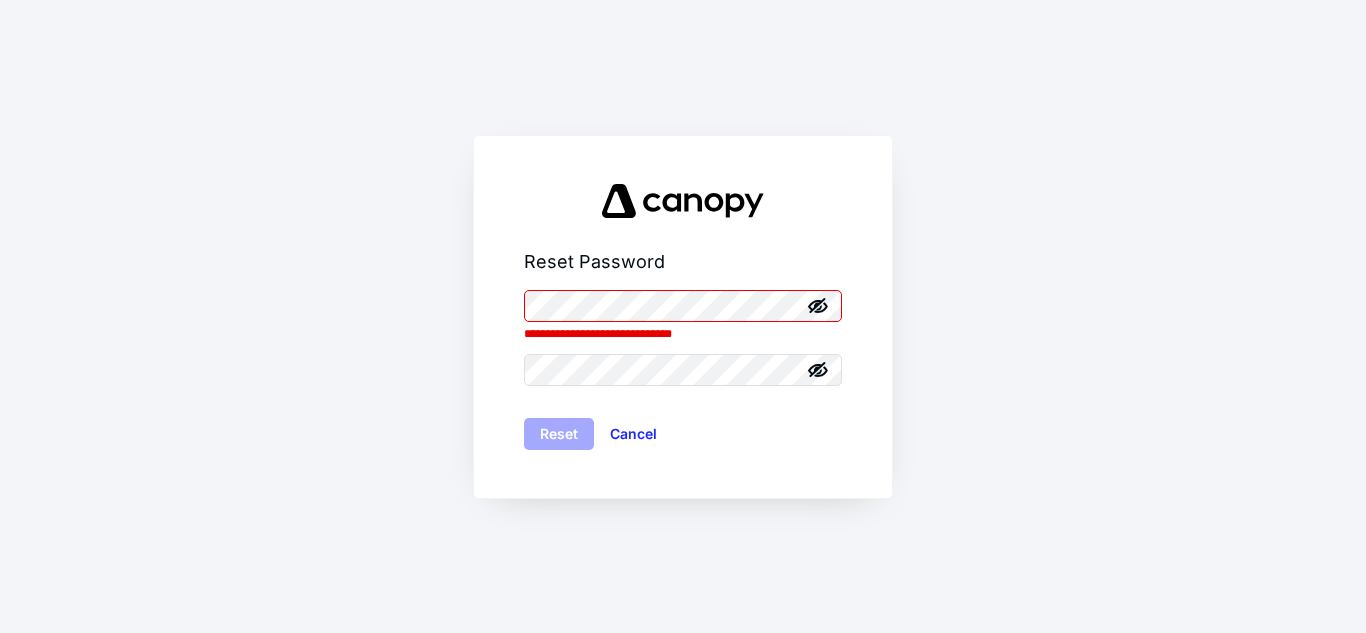 click on "**********" at bounding box center (683, 316) 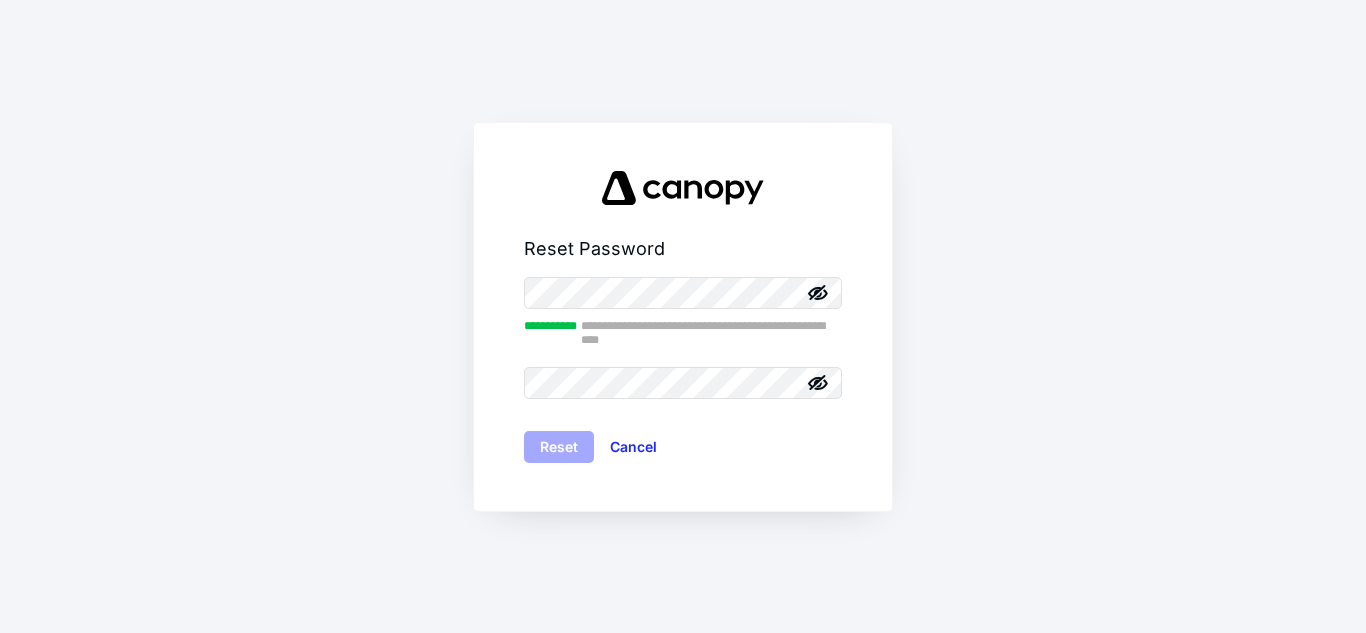 click 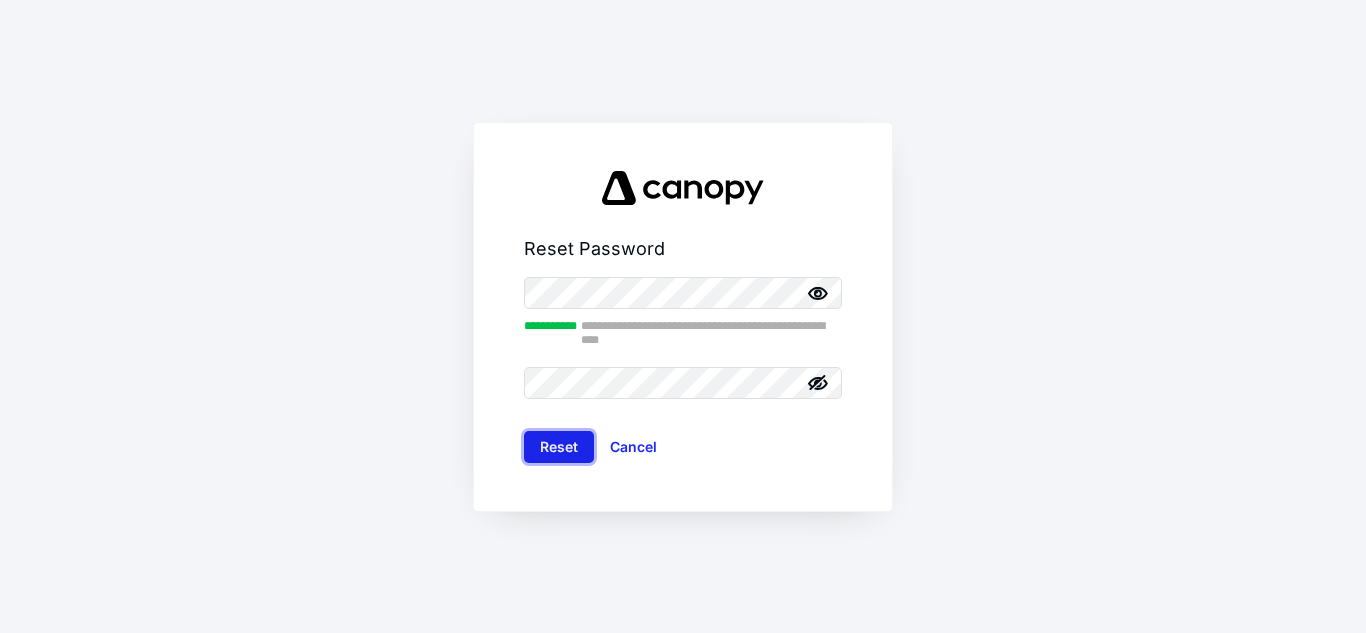 click on "Reset" at bounding box center [559, 447] 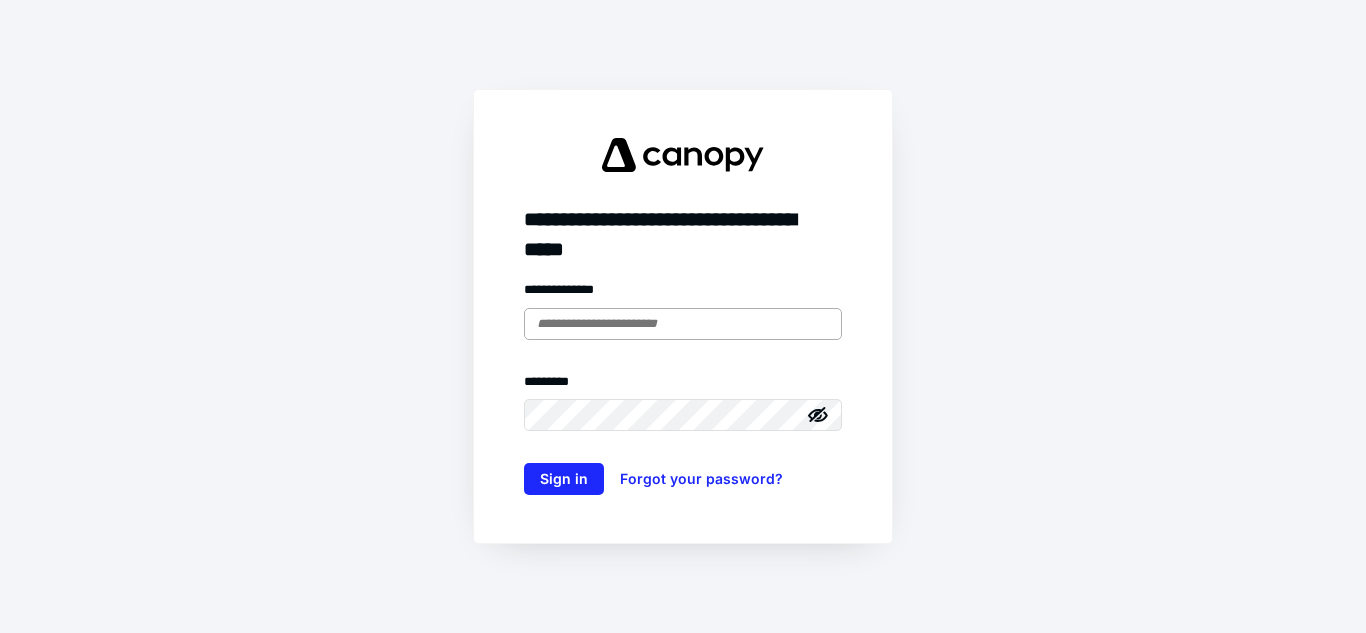 click at bounding box center [683, 324] 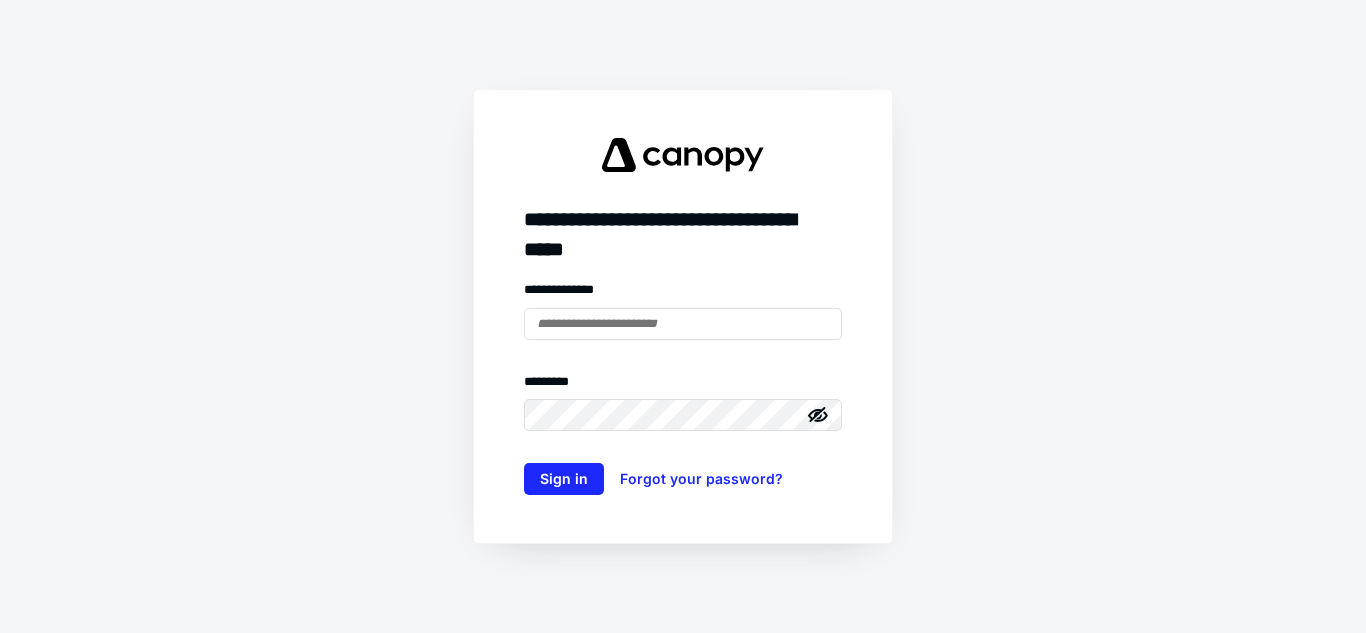 type on "**********" 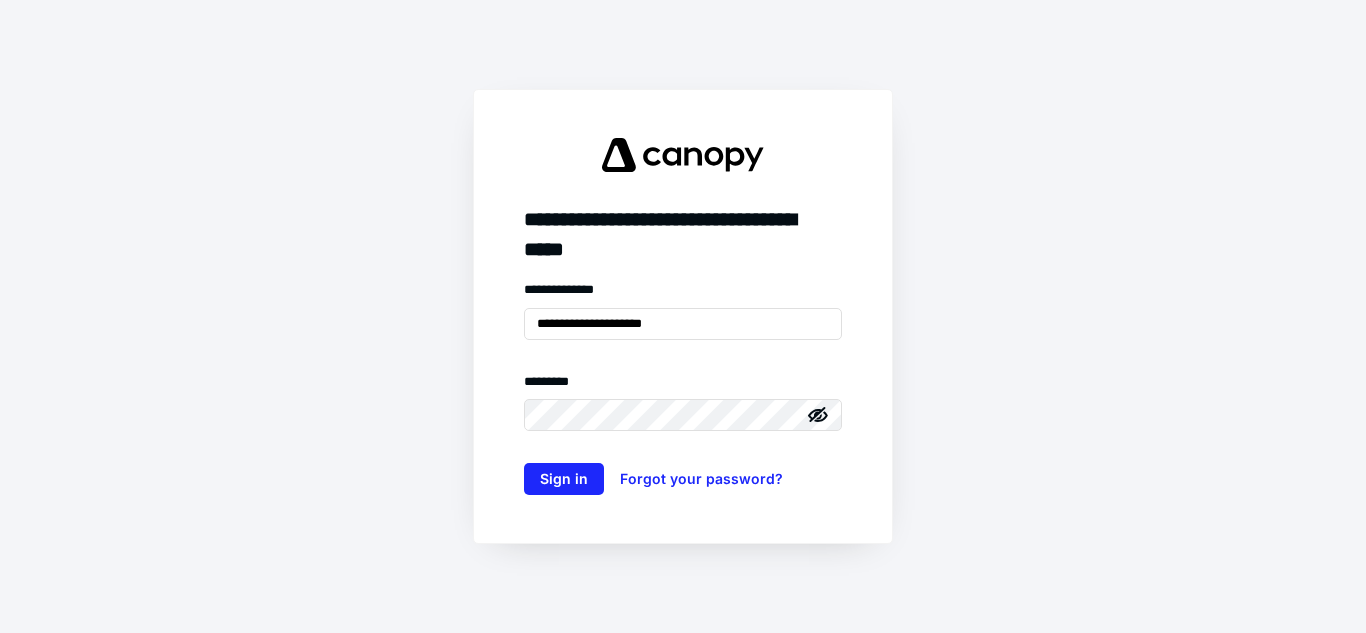 click 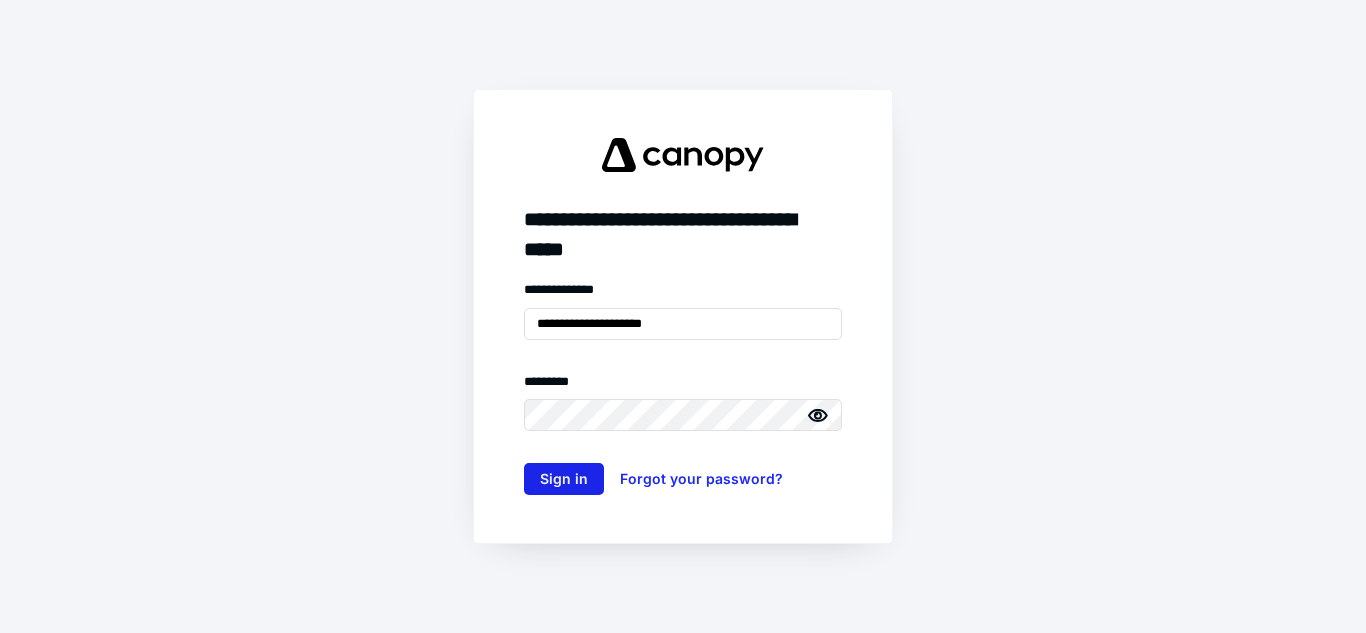 click on "Sign in" at bounding box center [564, 479] 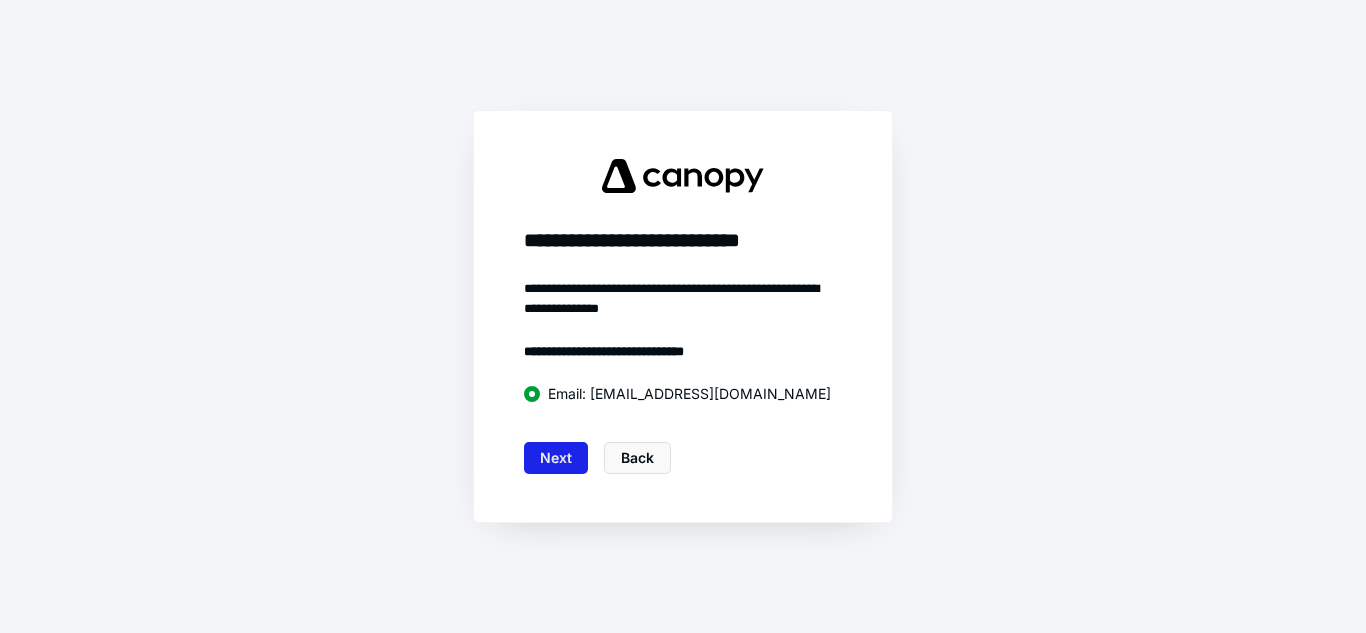 click on "Next" at bounding box center (556, 458) 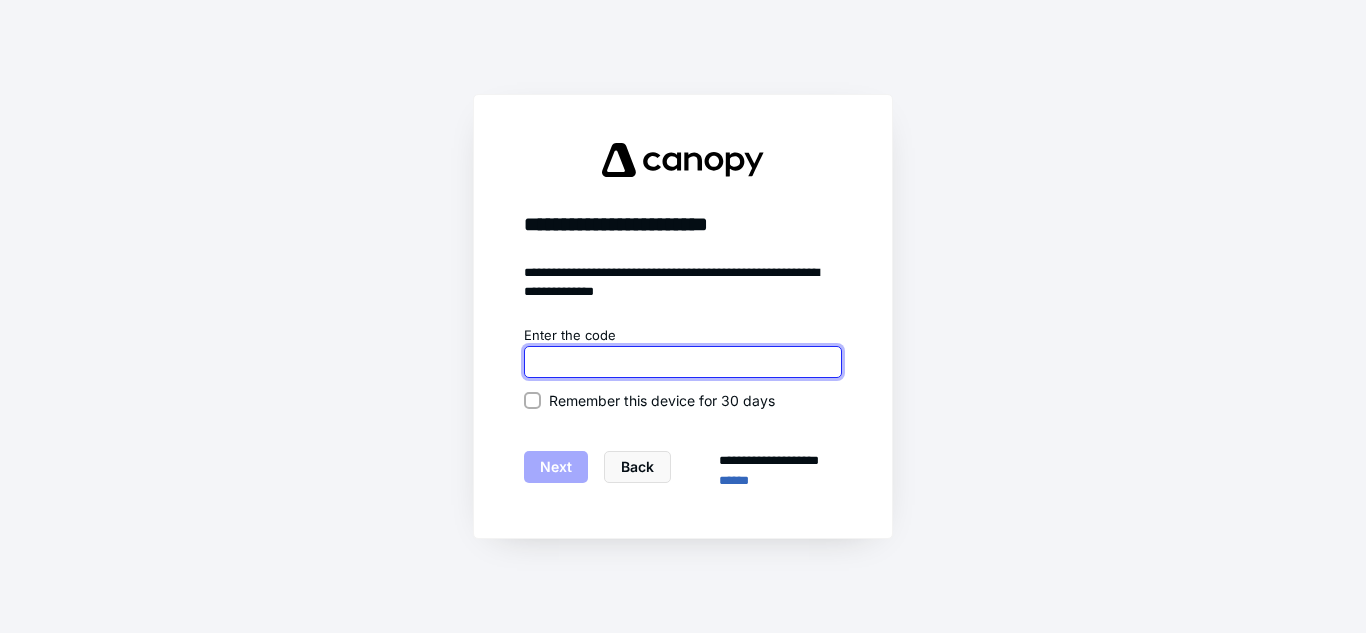 click at bounding box center [683, 362] 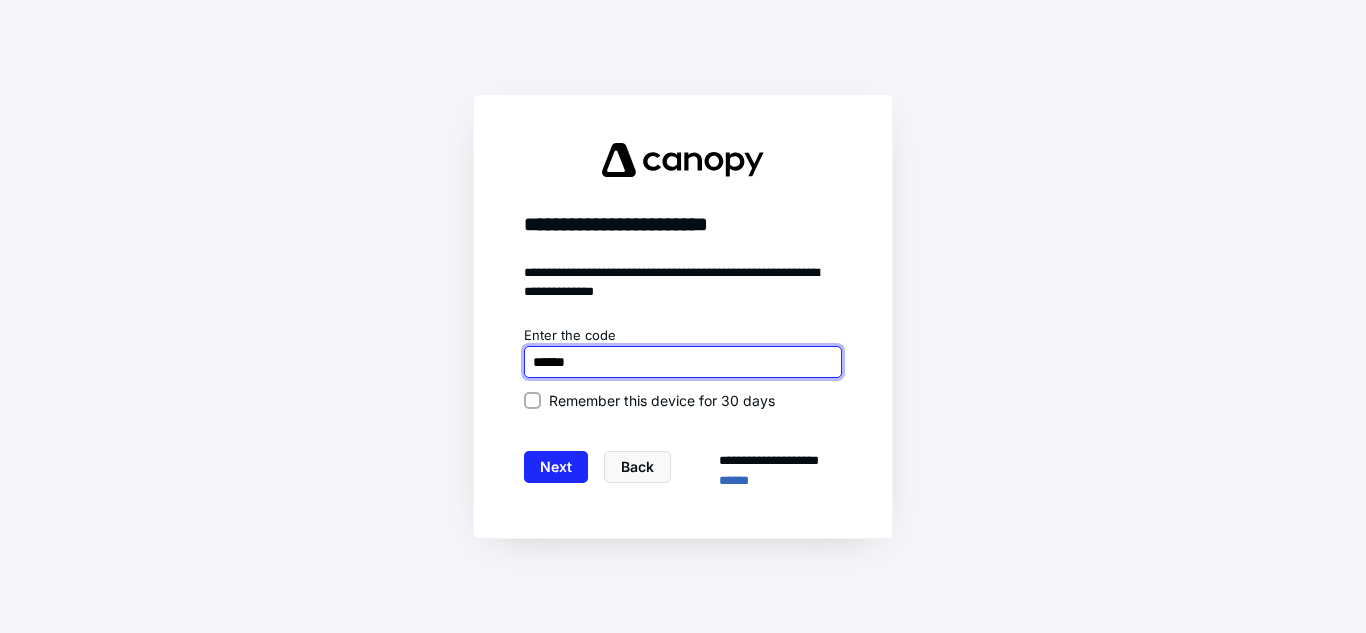 type on "******" 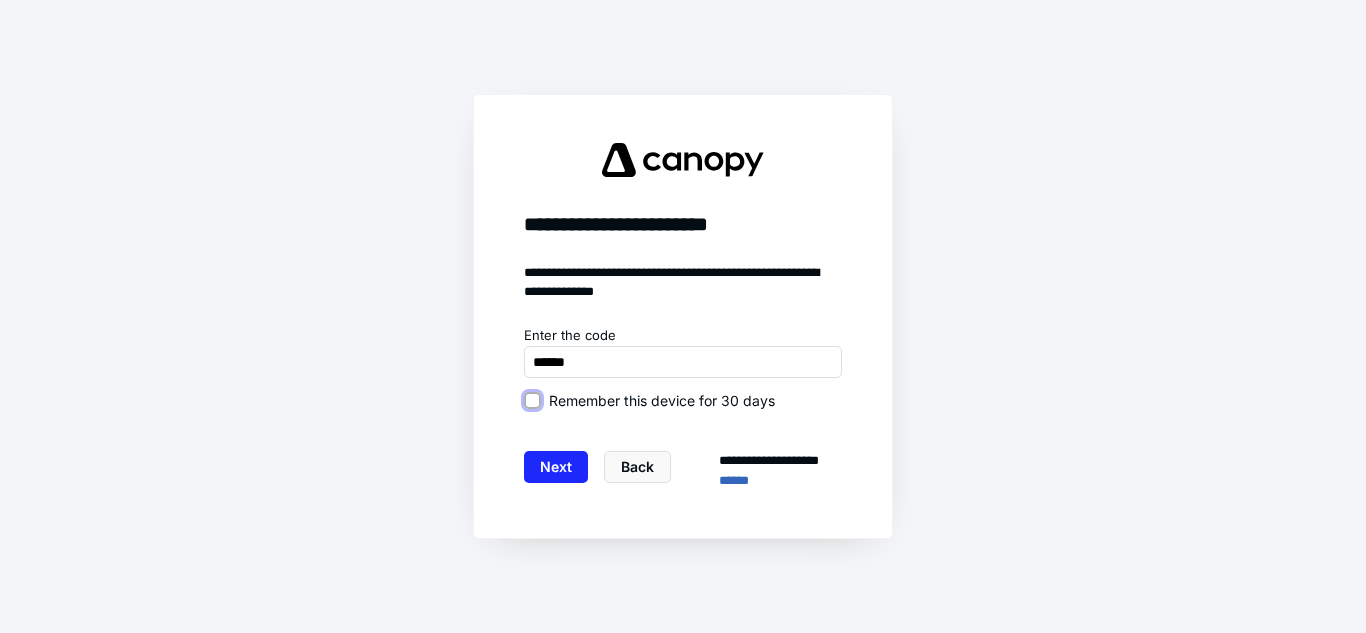 click on "Remember this device for 30 days" at bounding box center (532, 400) 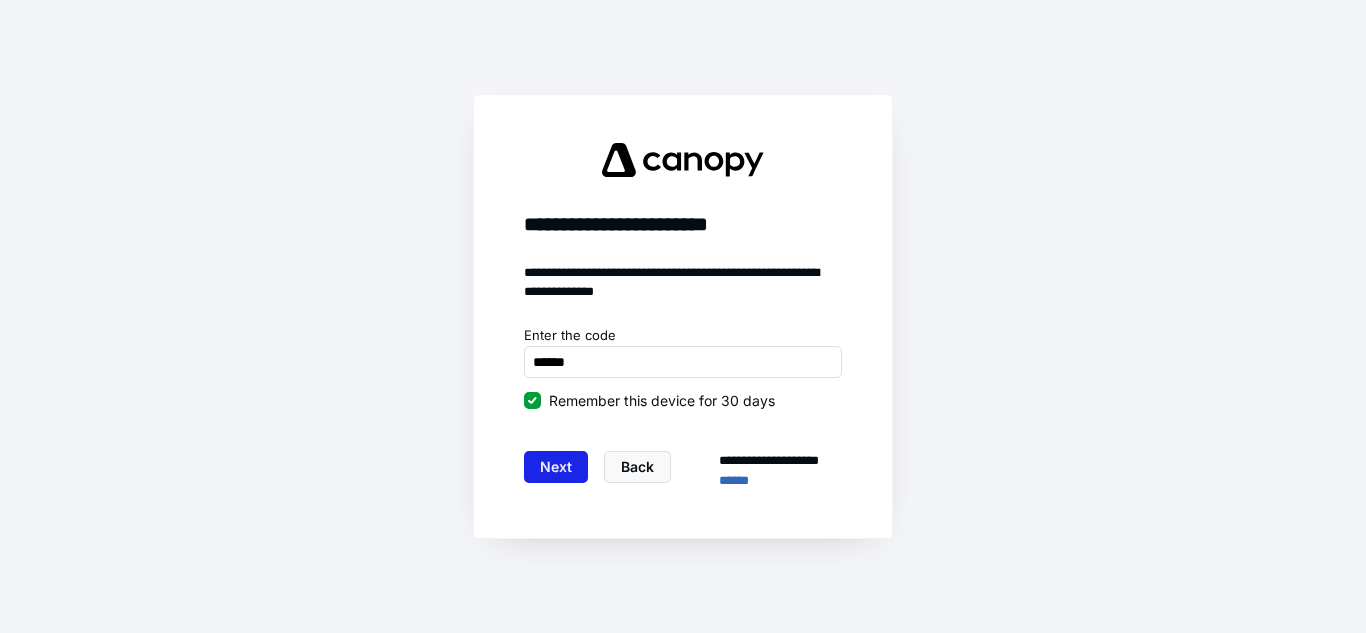 click on "Next" at bounding box center [556, 467] 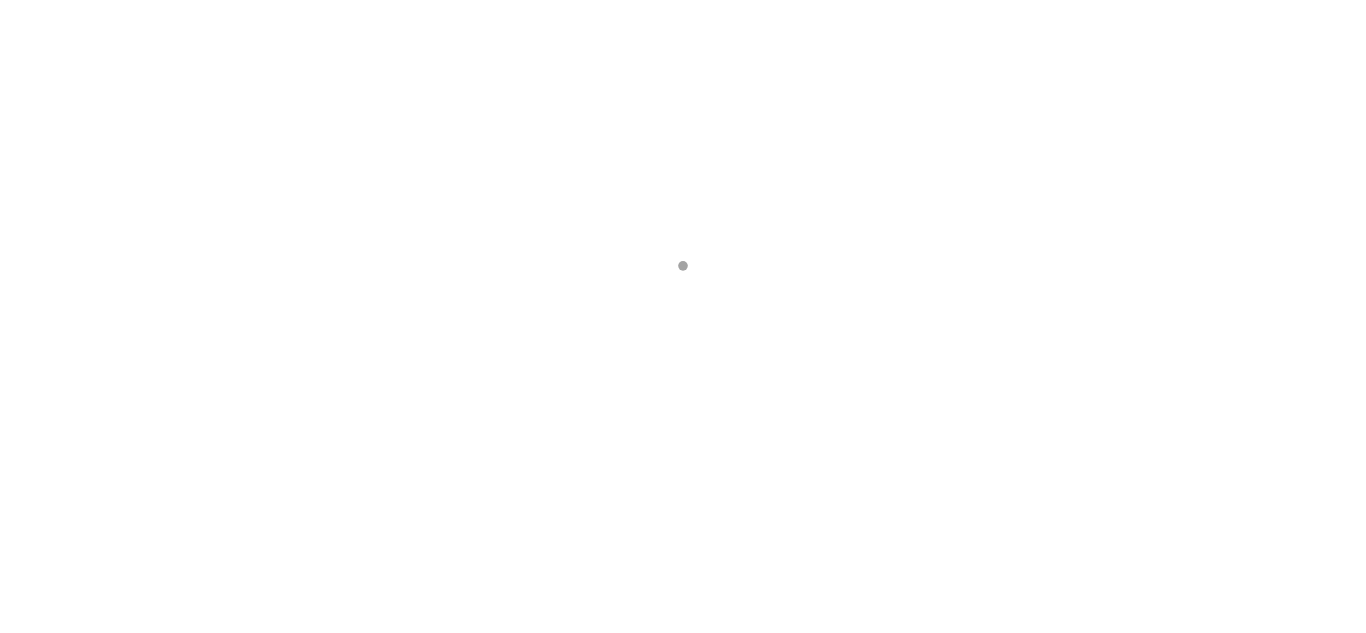scroll, scrollTop: 0, scrollLeft: 0, axis: both 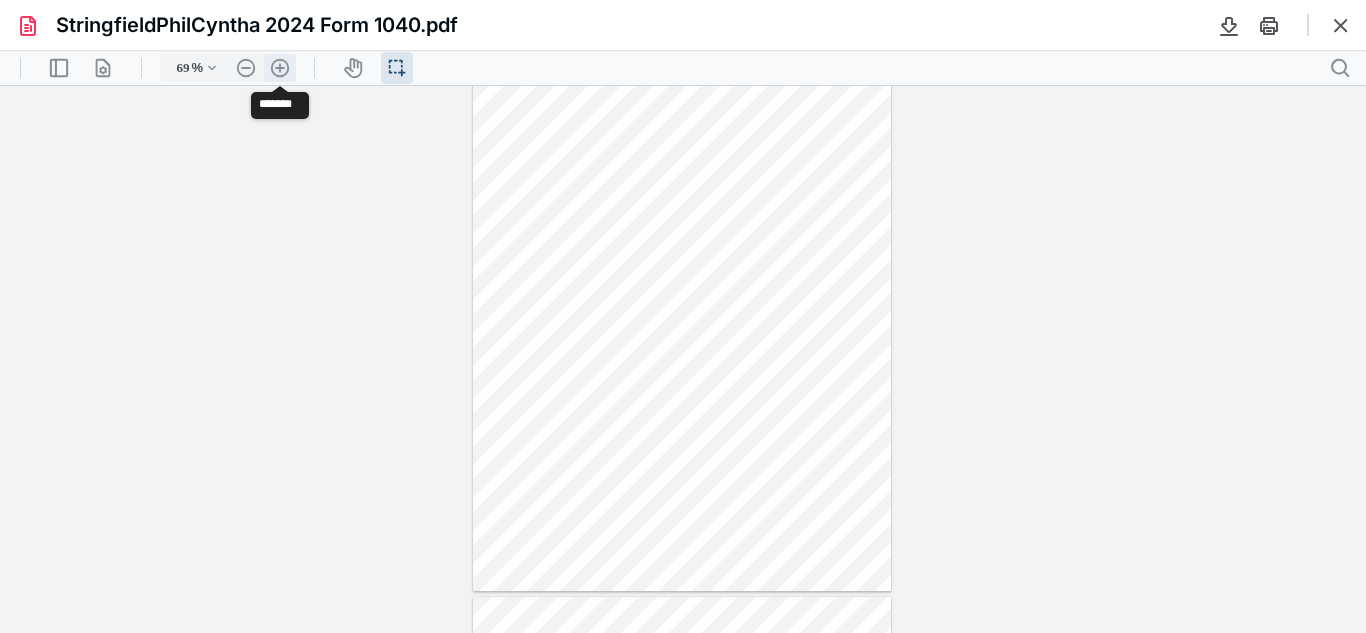 click on ".cls-1{fill:#abb0c4;} icon - header - zoom - in - line" at bounding box center [280, 68] 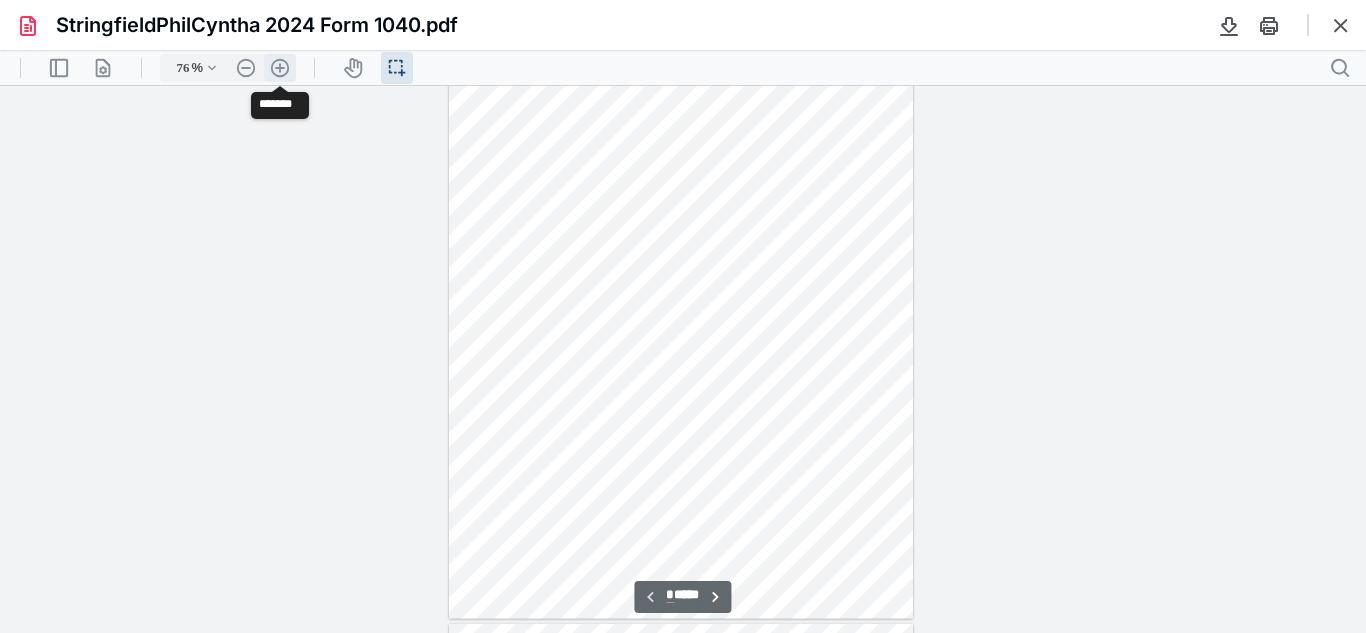 click on ".cls-1{fill:#abb0c4;} icon - header - zoom - in - line" at bounding box center [280, 68] 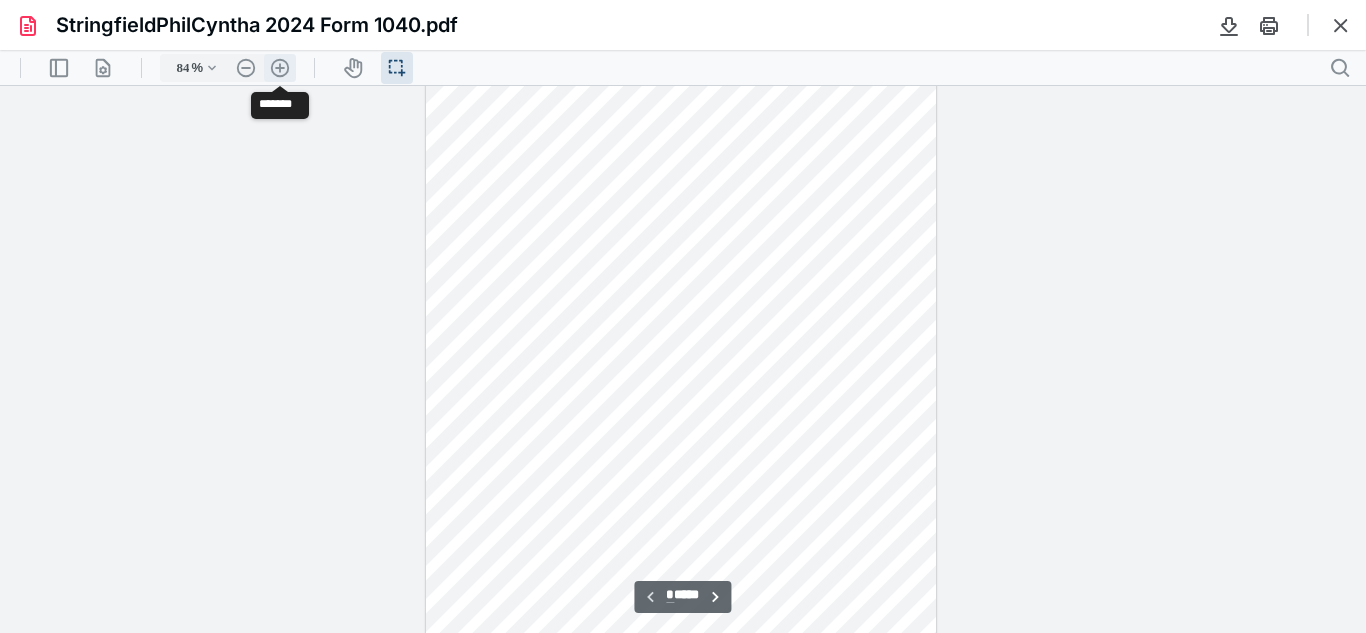 click on ".cls-1{fill:#abb0c4;} icon - header - zoom - in - line" at bounding box center (280, 68) 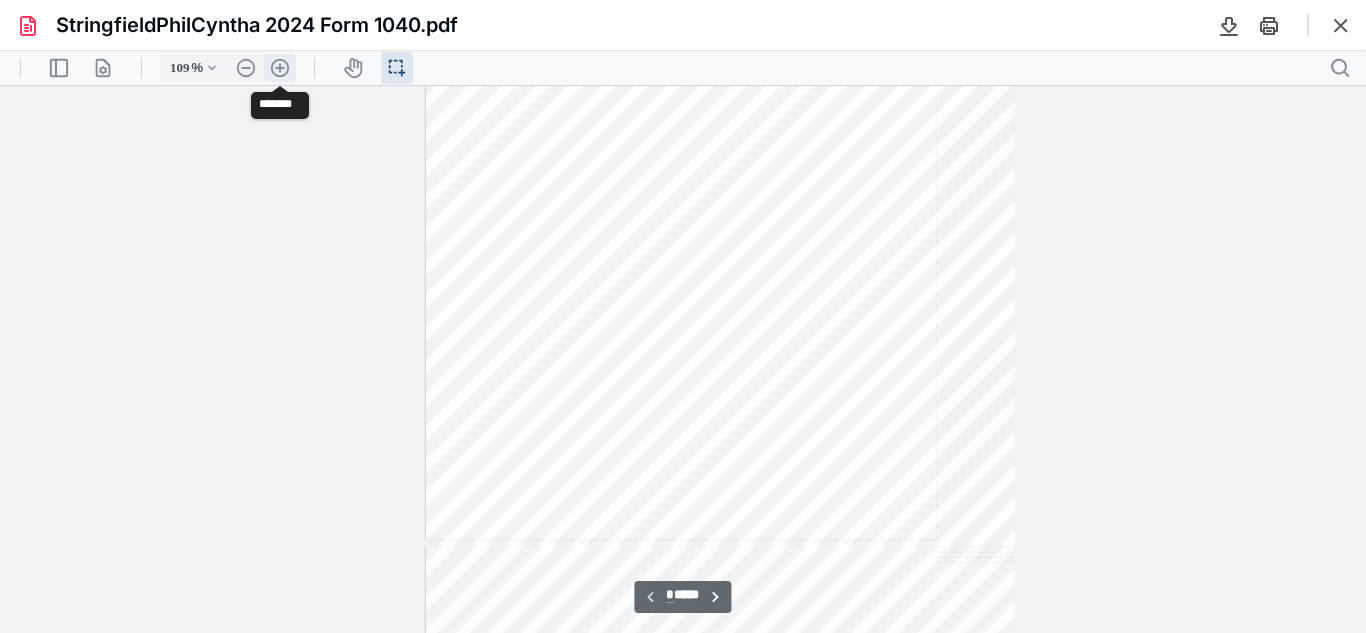 click on ".cls-1{fill:#abb0c4;} icon - header - zoom - in - line" at bounding box center [280, 68] 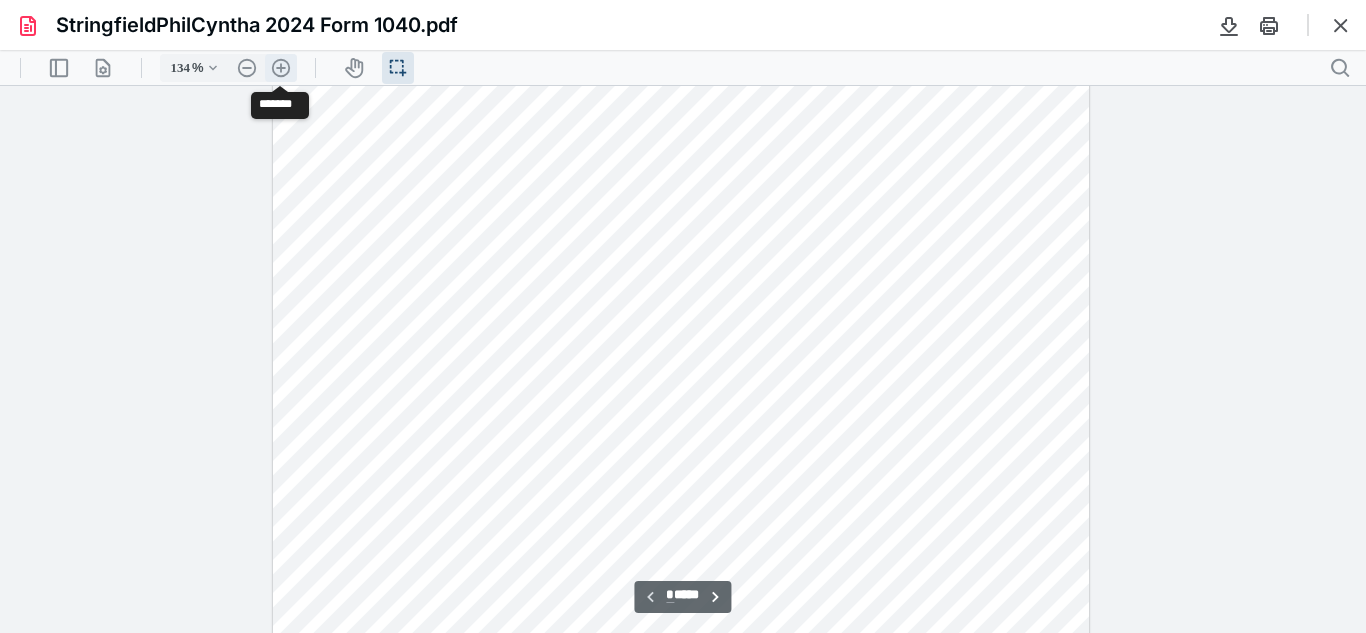 click on ".cls-1{fill:#abb0c4;} icon - header - zoom - in - line" at bounding box center (281, 68) 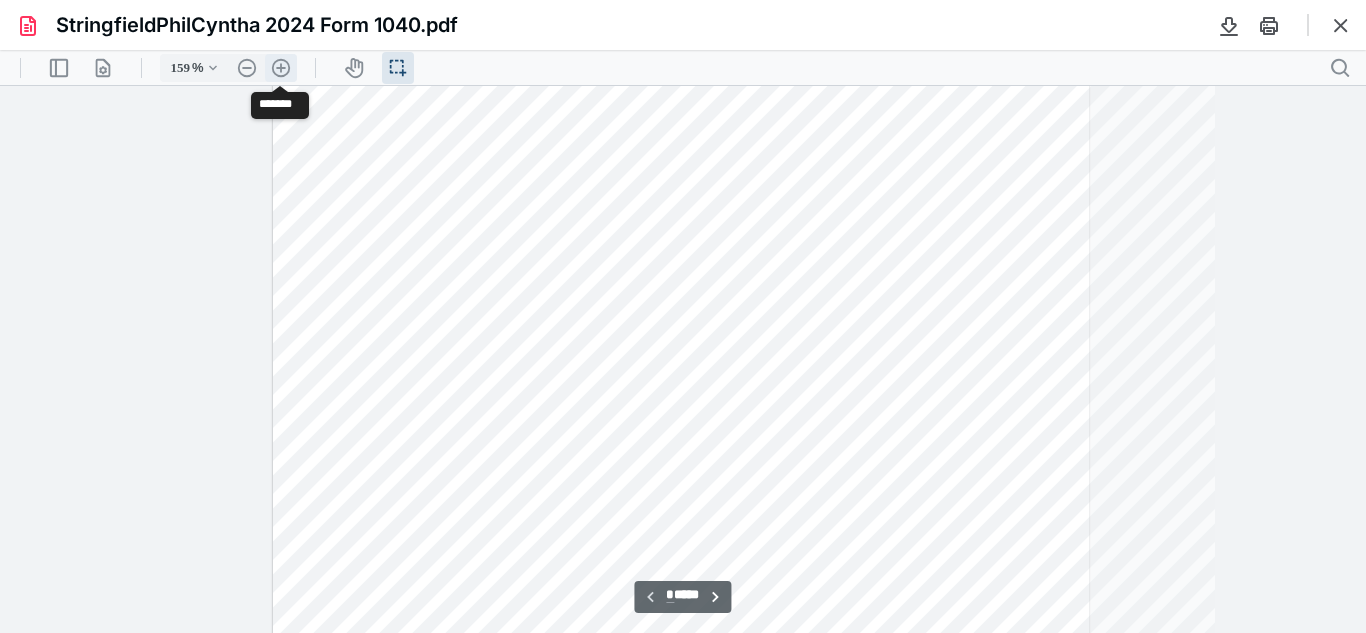 scroll, scrollTop: 424, scrollLeft: 0, axis: vertical 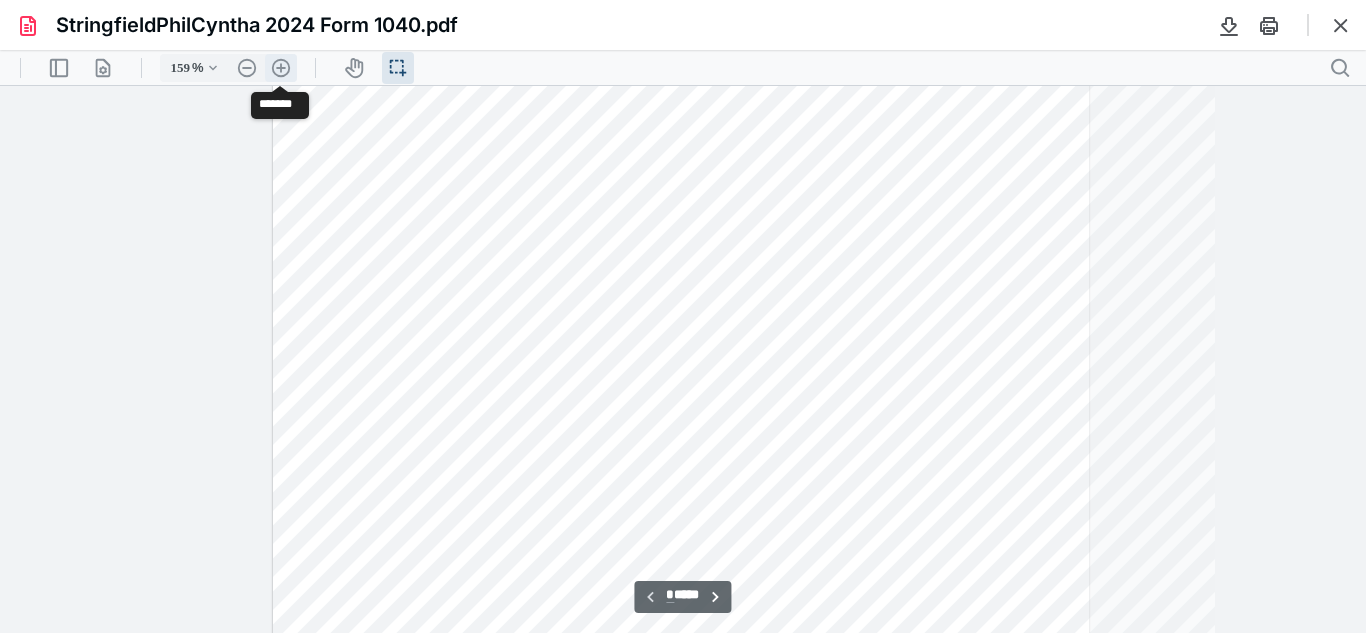 click on ".cls-1{fill:#abb0c4;} icon - header - zoom - in - line" at bounding box center (281, 68) 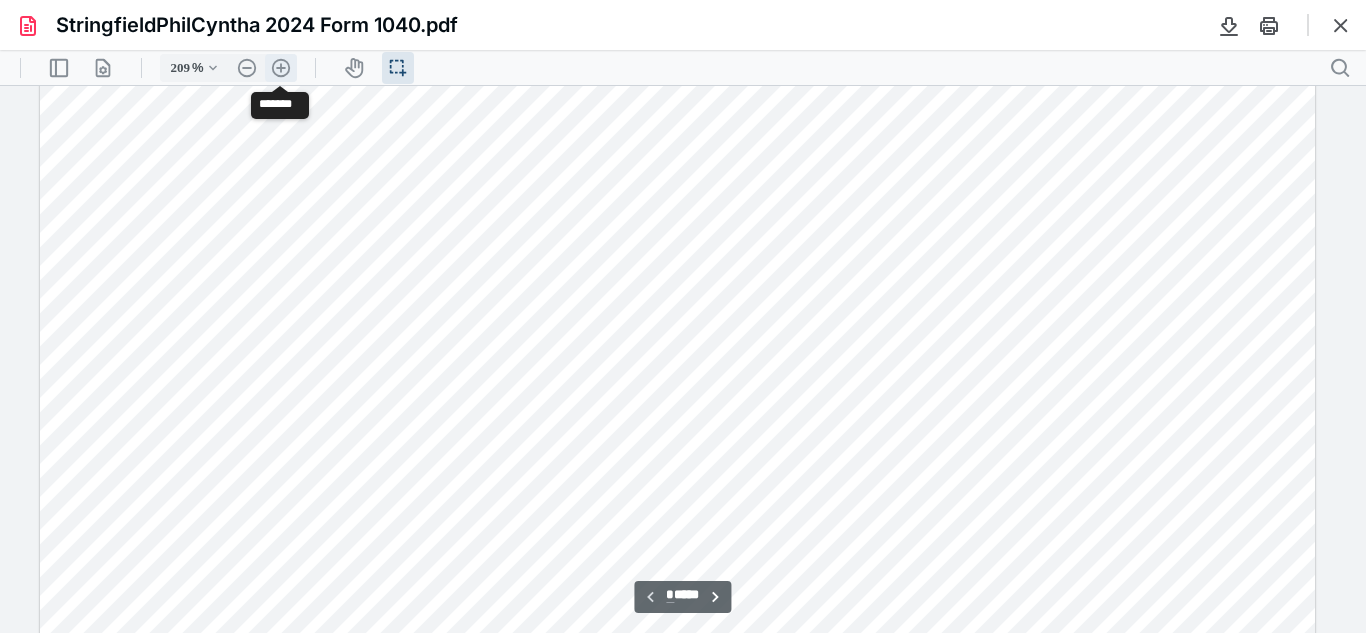 click on ".cls-1{fill:#abb0c4;} icon - header - zoom - in - line" at bounding box center [281, 68] 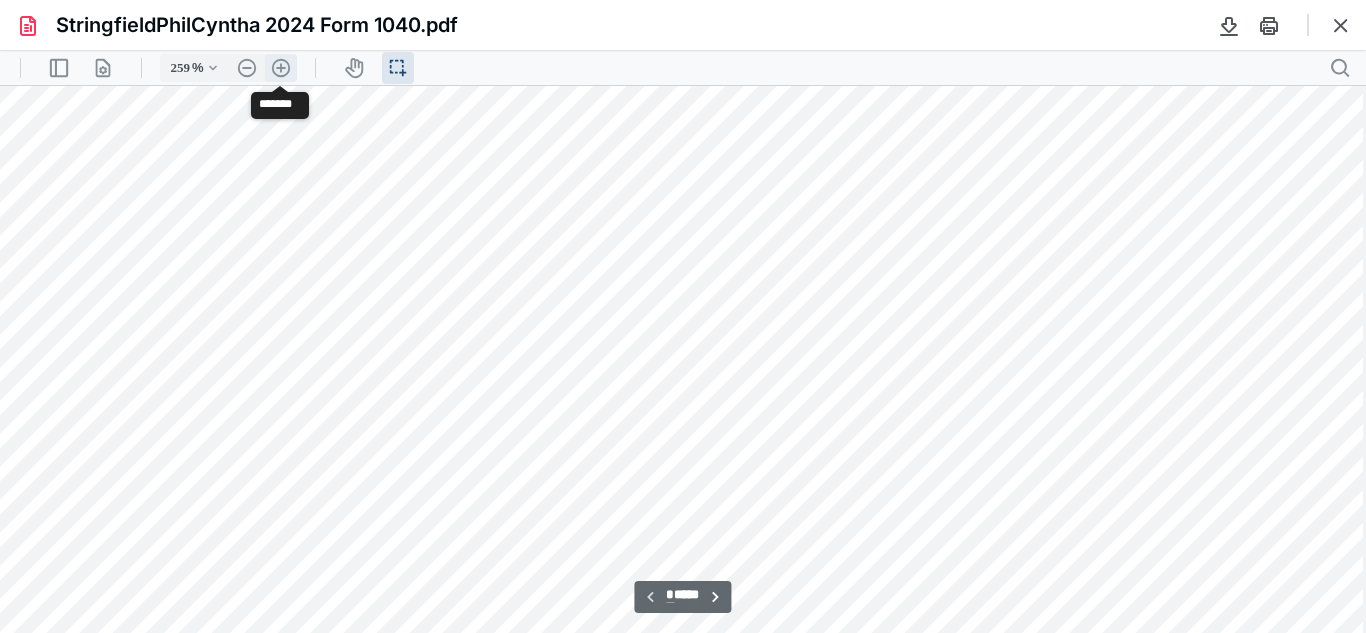 click on ".cls-1{fill:#abb0c4;} icon - header - zoom - in - line" at bounding box center (281, 68) 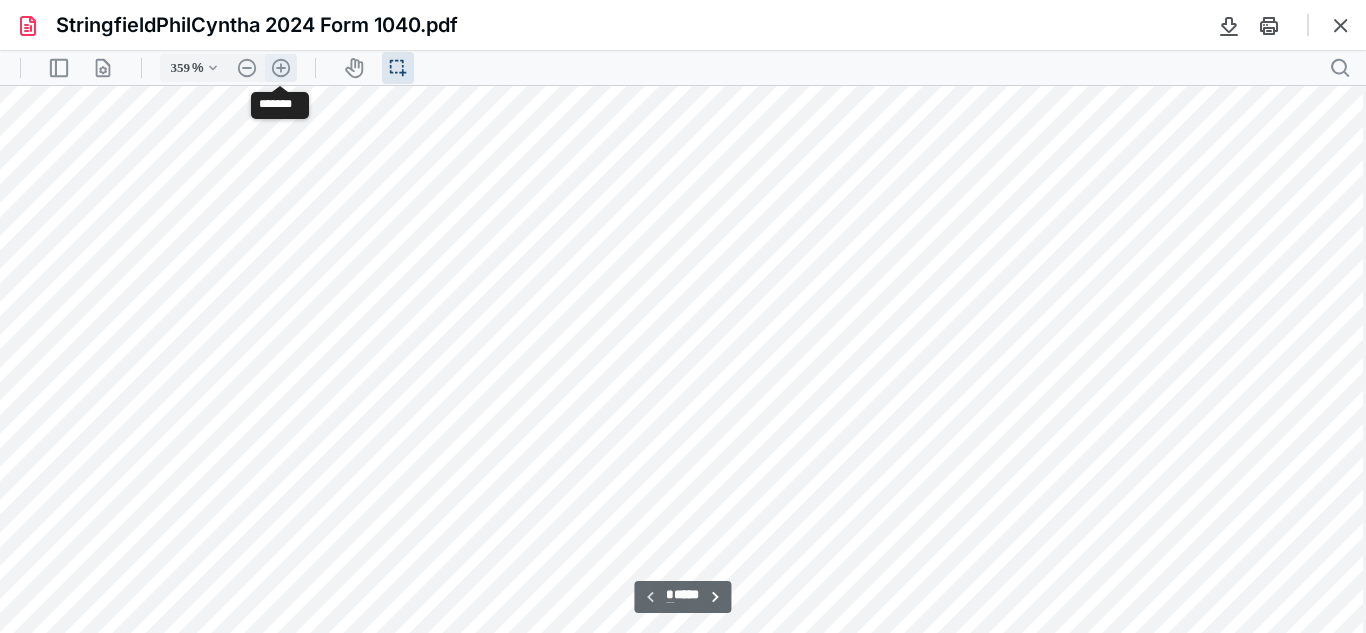 scroll, scrollTop: 1283, scrollLeft: 760, axis: both 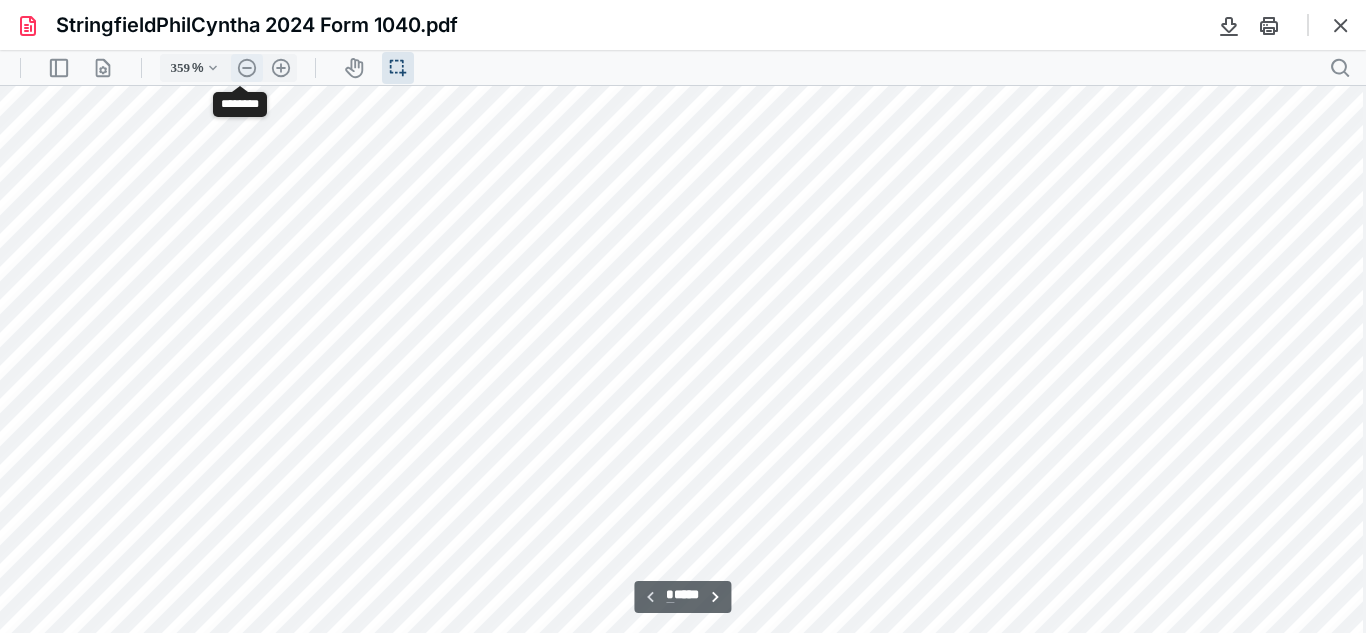 click on ".cls-1{fill:#abb0c4;} icon - header - zoom - out - line" at bounding box center (247, 68) 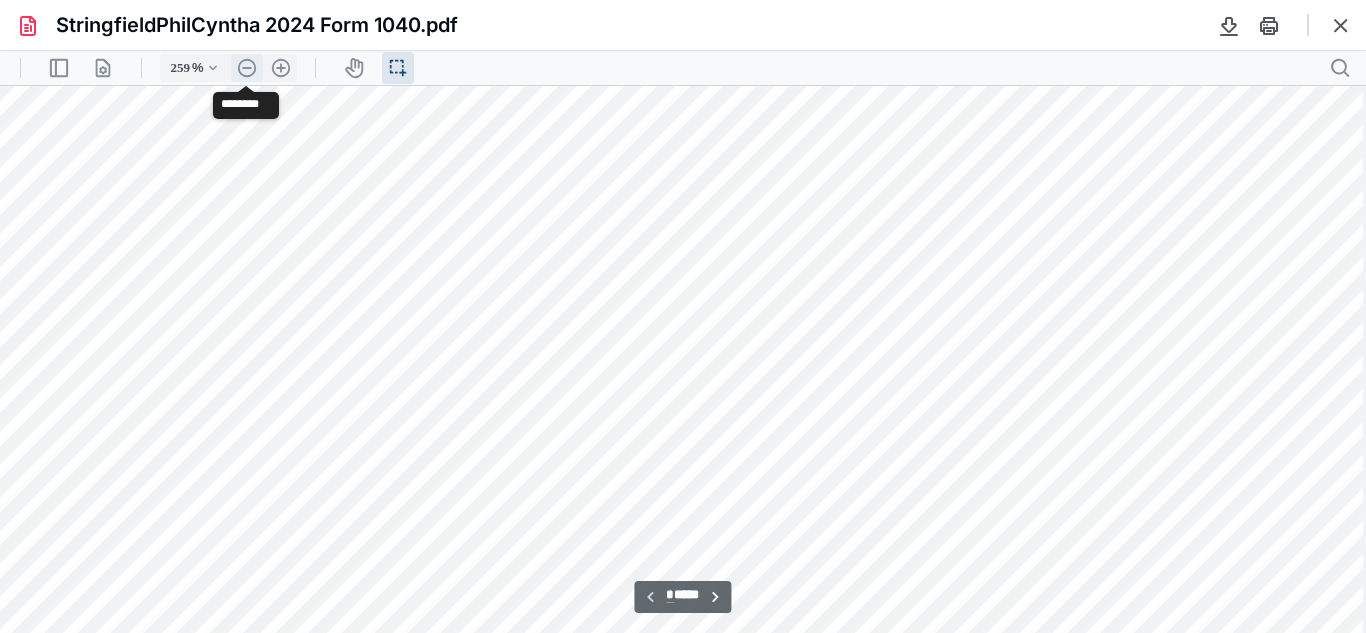 click on ".cls-1{fill:#abb0c4;} icon - header - zoom - out - line" at bounding box center (247, 68) 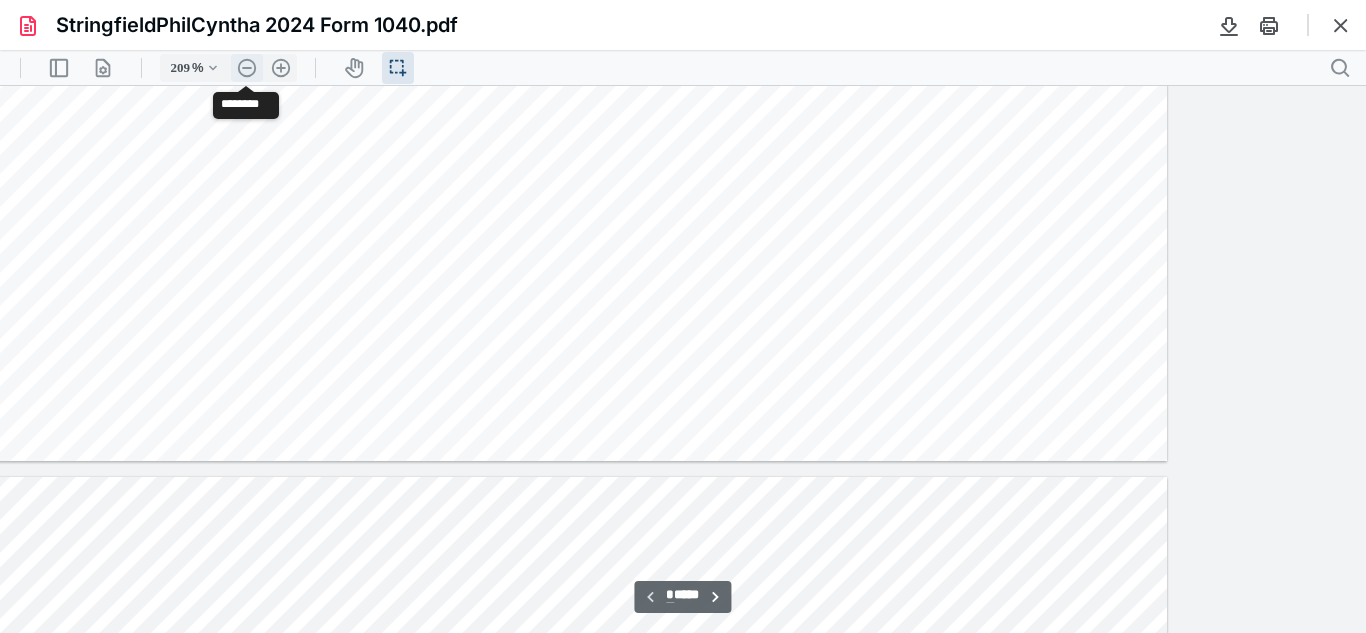click on ".cls-1{fill:#abb0c4;} icon - header - zoom - out - line" at bounding box center (247, 68) 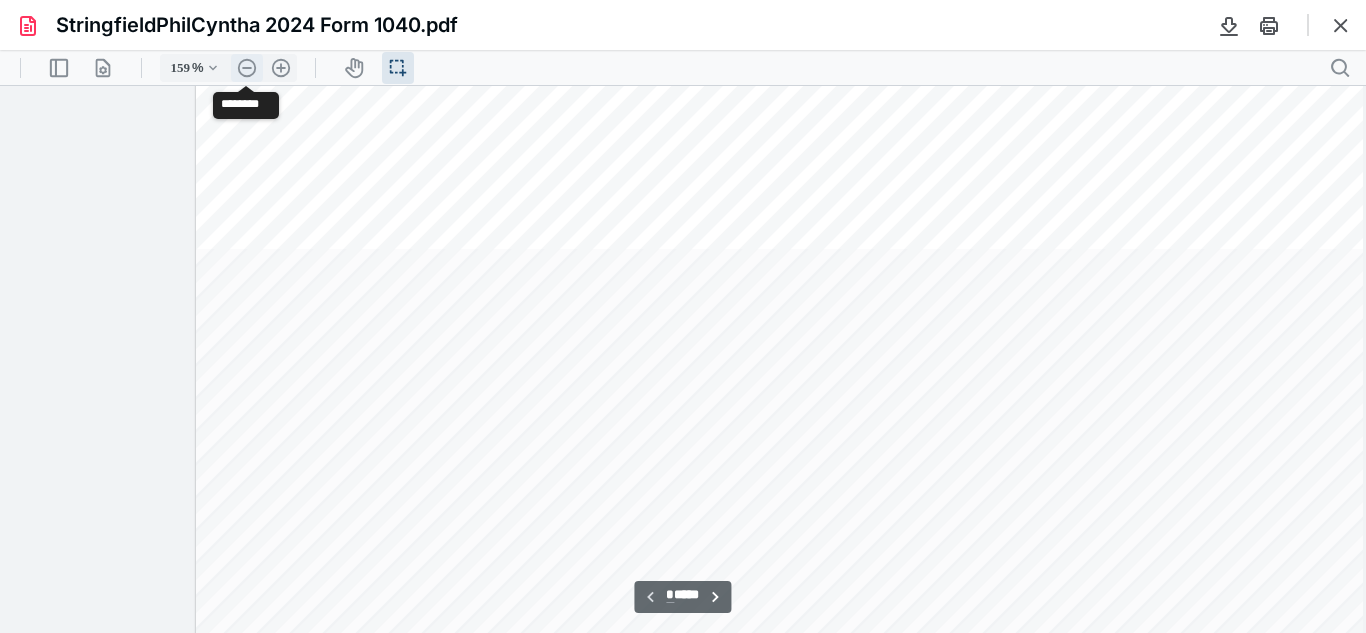 click on ".cls-1{fill:#abb0c4;} icon - header - zoom - out - line" at bounding box center [247, 68] 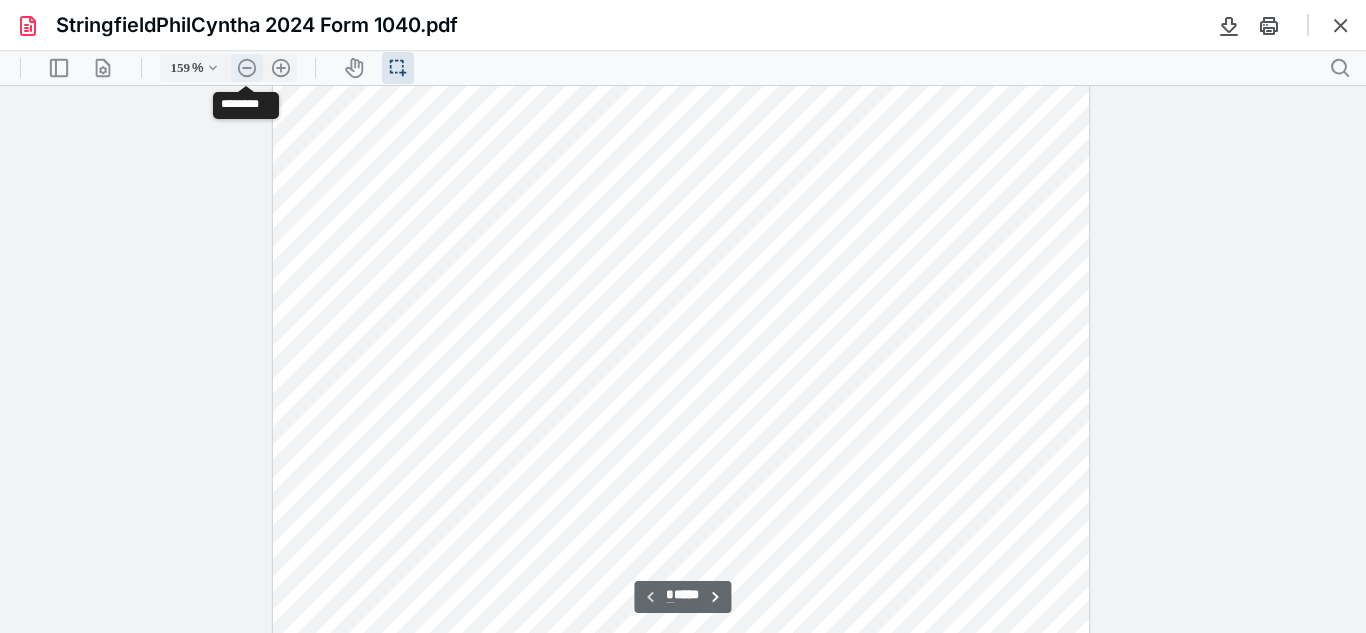 click on ".cls-1{fill:#abb0c4;} icon - header - zoom - out - line" at bounding box center [247, 68] 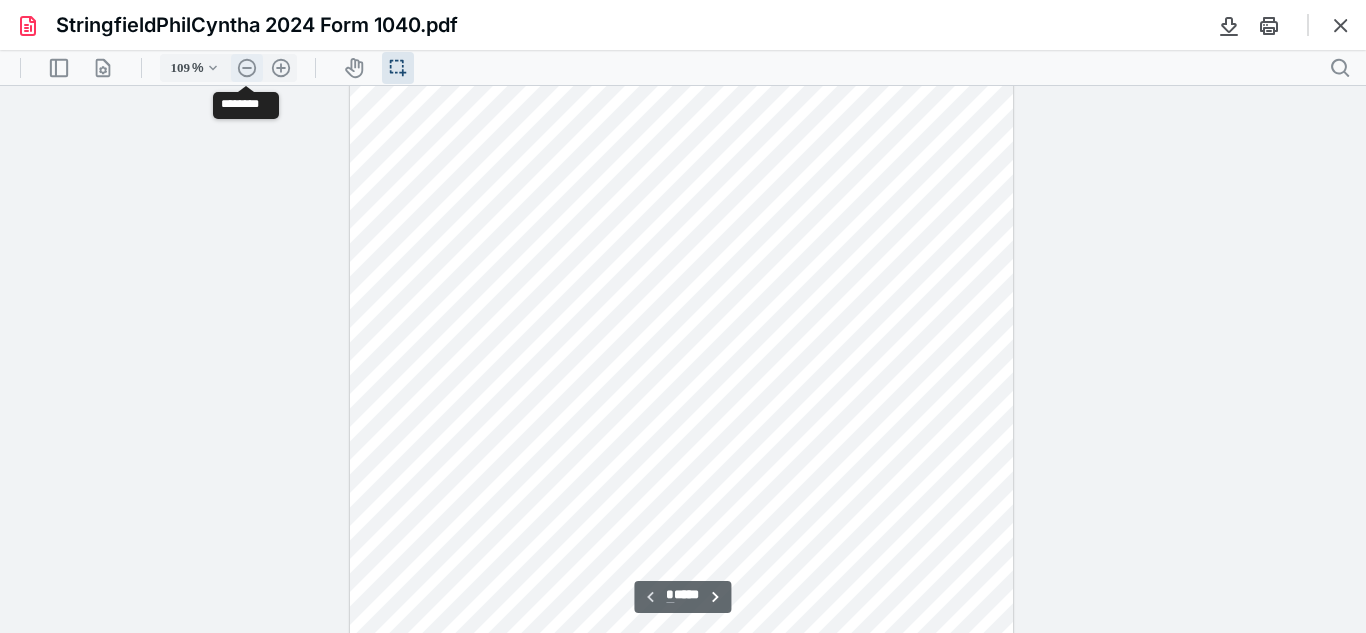 click on ".cls-1{fill:#abb0c4;} icon - header - zoom - out - line" at bounding box center (247, 68) 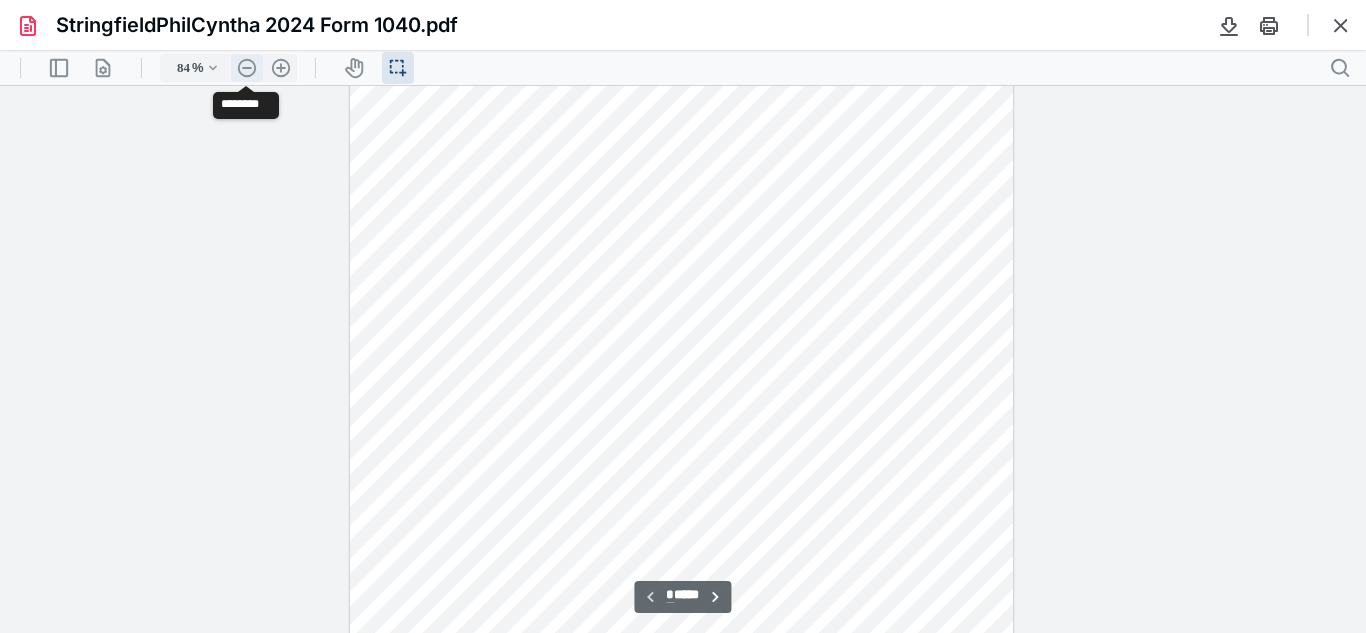 scroll, scrollTop: 103, scrollLeft: 0, axis: vertical 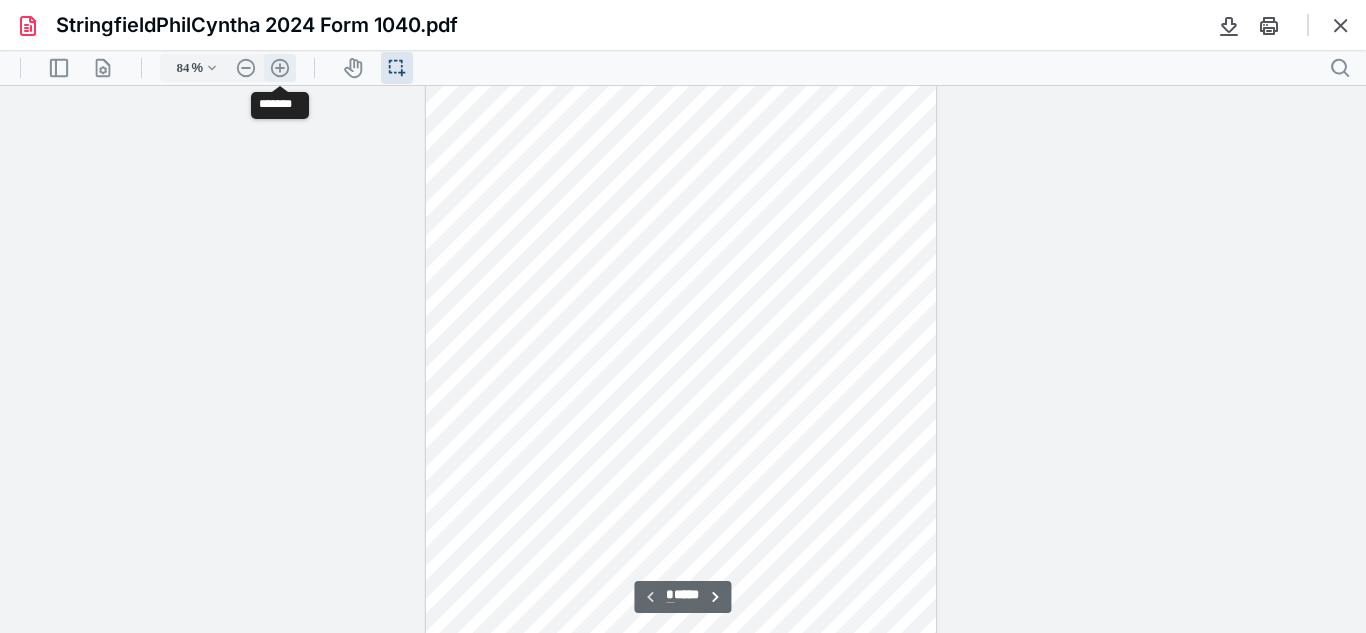 click on ".cls-1{fill:#abb0c4;} icon - header - zoom - in - line" at bounding box center (280, 68) 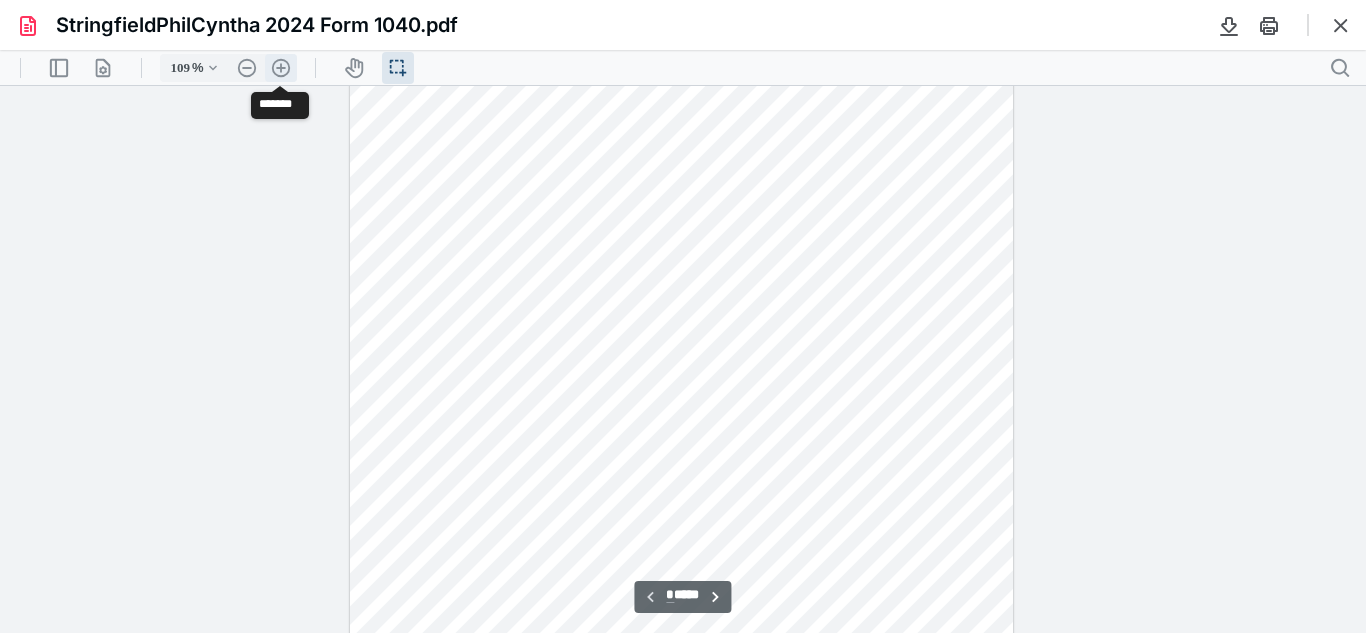 click on ".cls-1{fill:#abb0c4;} icon - header - zoom - in - line" at bounding box center (281, 68) 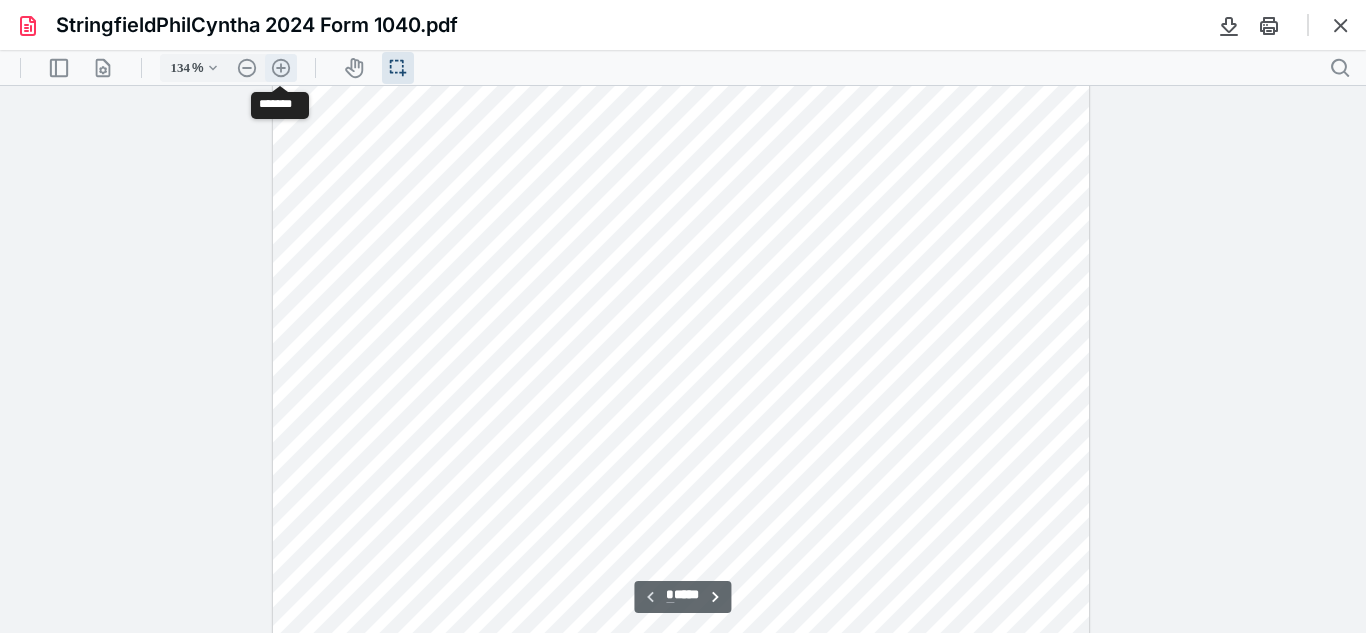 scroll, scrollTop: 317, scrollLeft: 0, axis: vertical 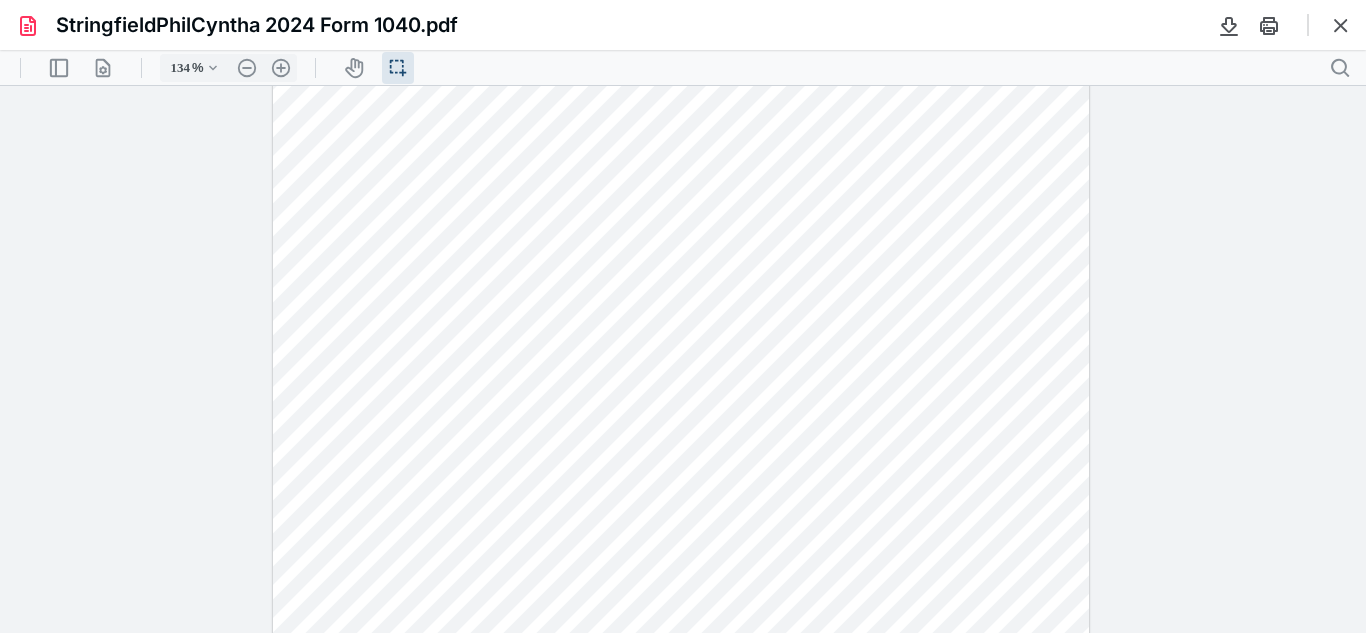 type 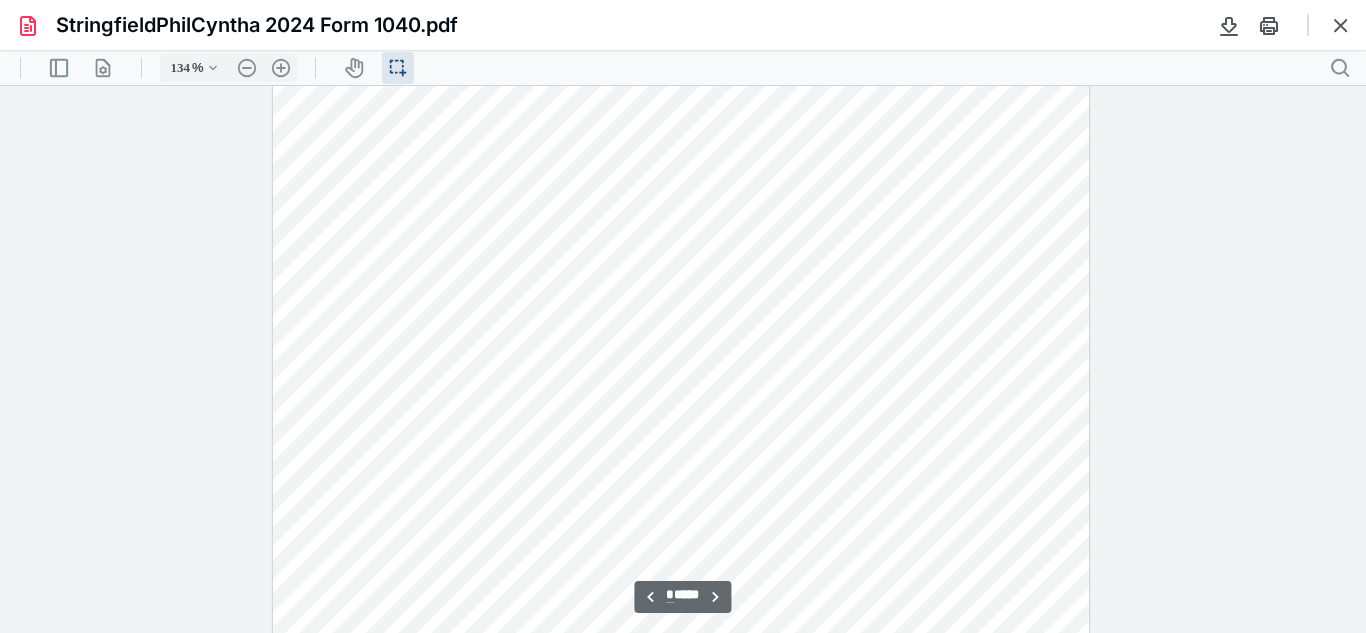 scroll, scrollTop: 9036, scrollLeft: 0, axis: vertical 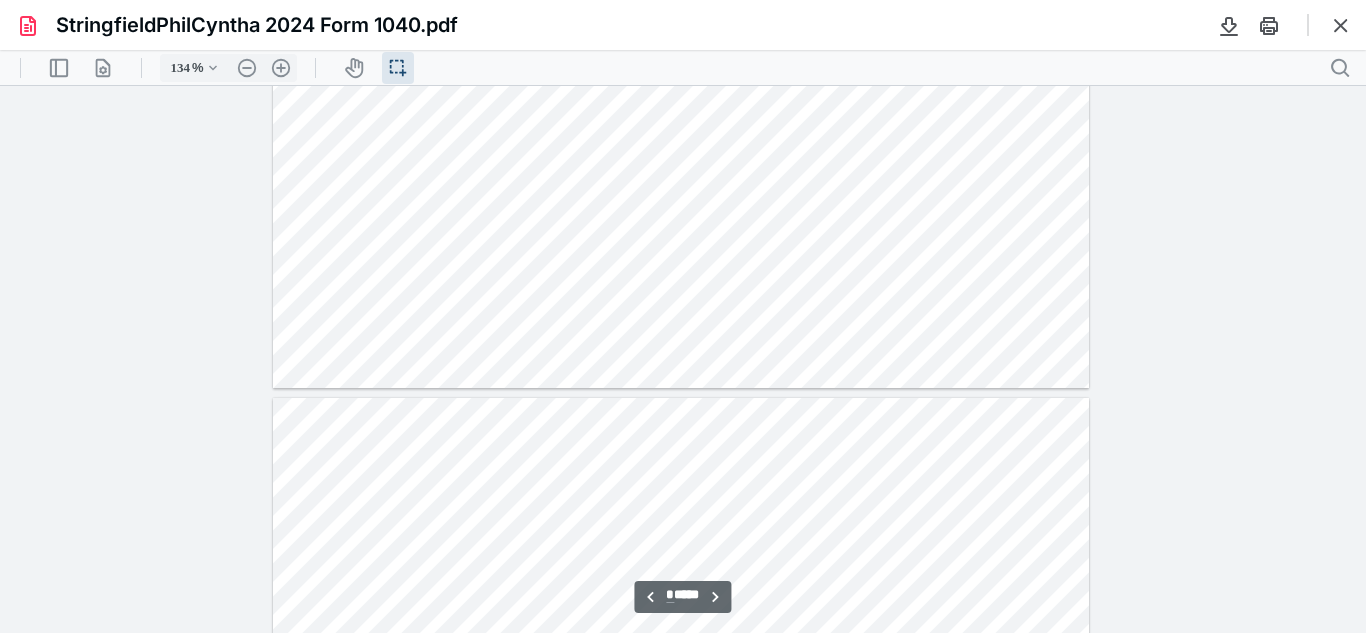 type on "**" 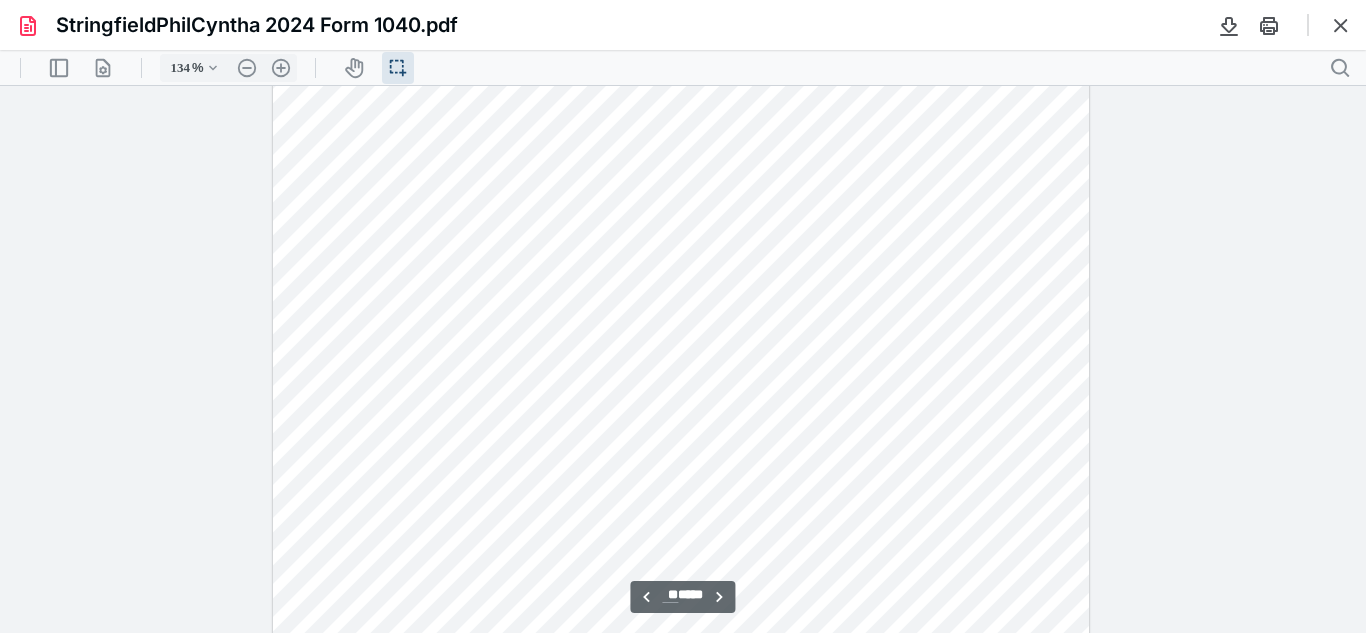 scroll, scrollTop: 9716, scrollLeft: 0, axis: vertical 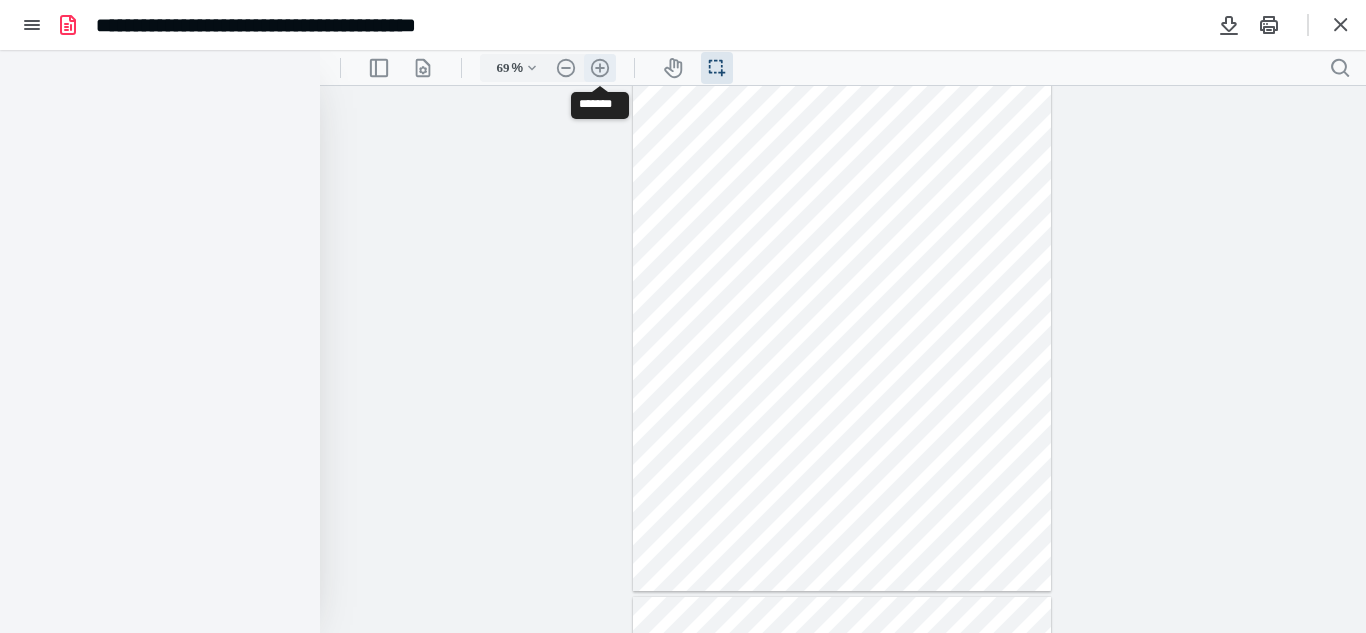 click on ".cls-1{fill:#abb0c4;} icon - header - zoom - in - line" at bounding box center [600, 68] 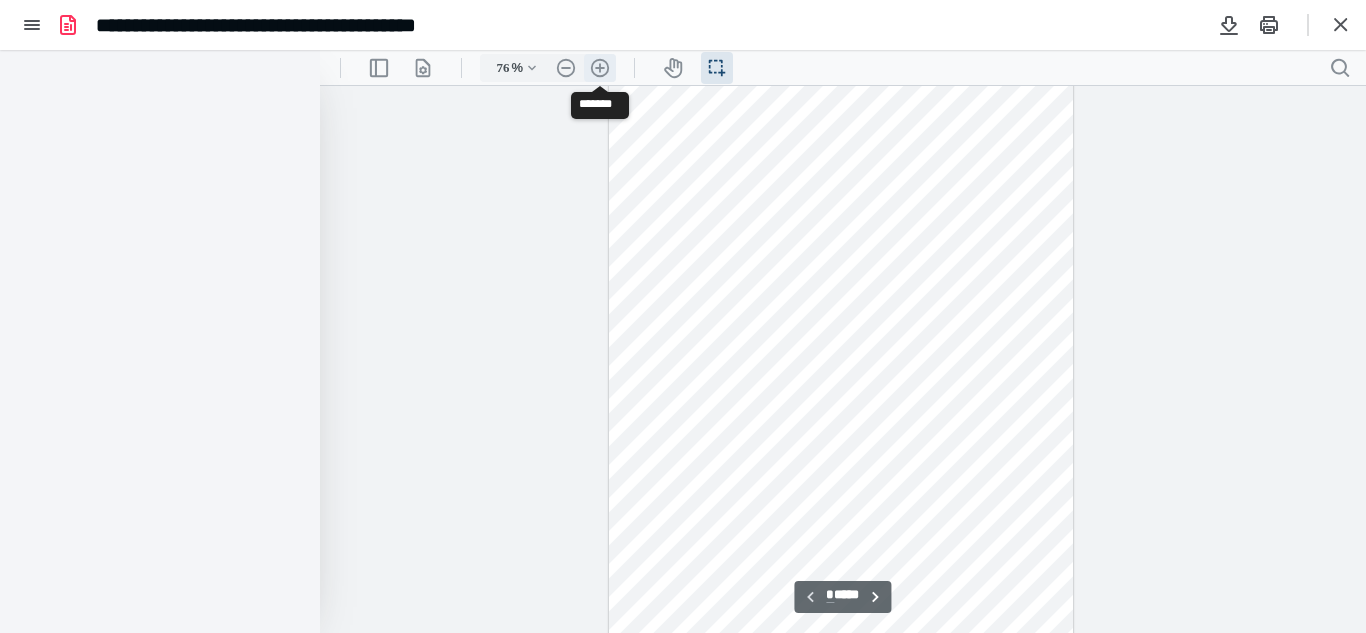 click on ".cls-1{fill:#abb0c4;} icon - header - zoom - in - line" at bounding box center [600, 68] 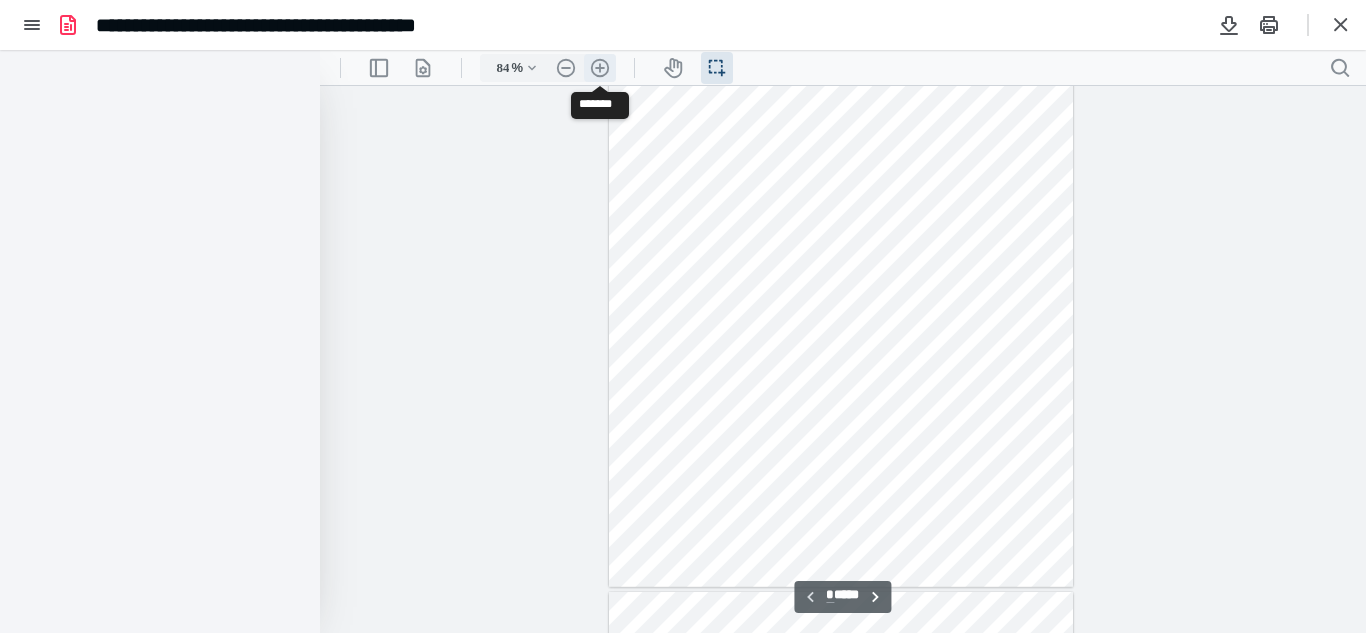 click on ".cls-1{fill:#abb0c4;} icon - header - zoom - in - line" at bounding box center (600, 68) 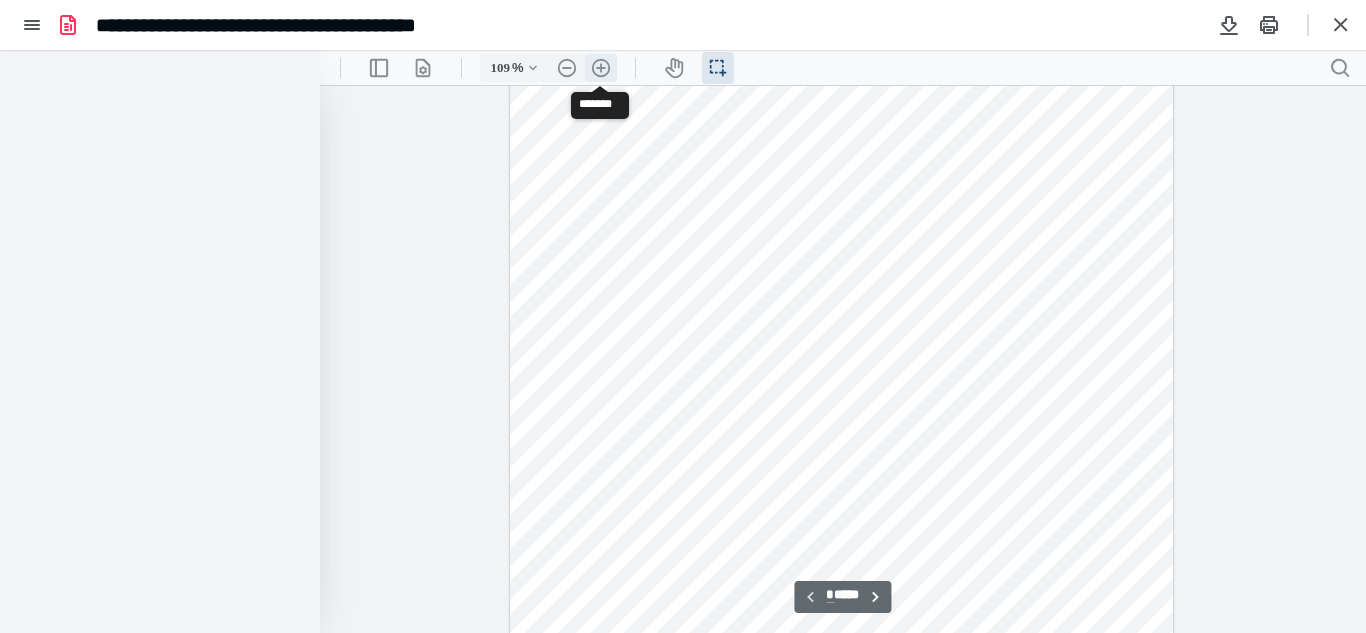 scroll, scrollTop: 210, scrollLeft: 0, axis: vertical 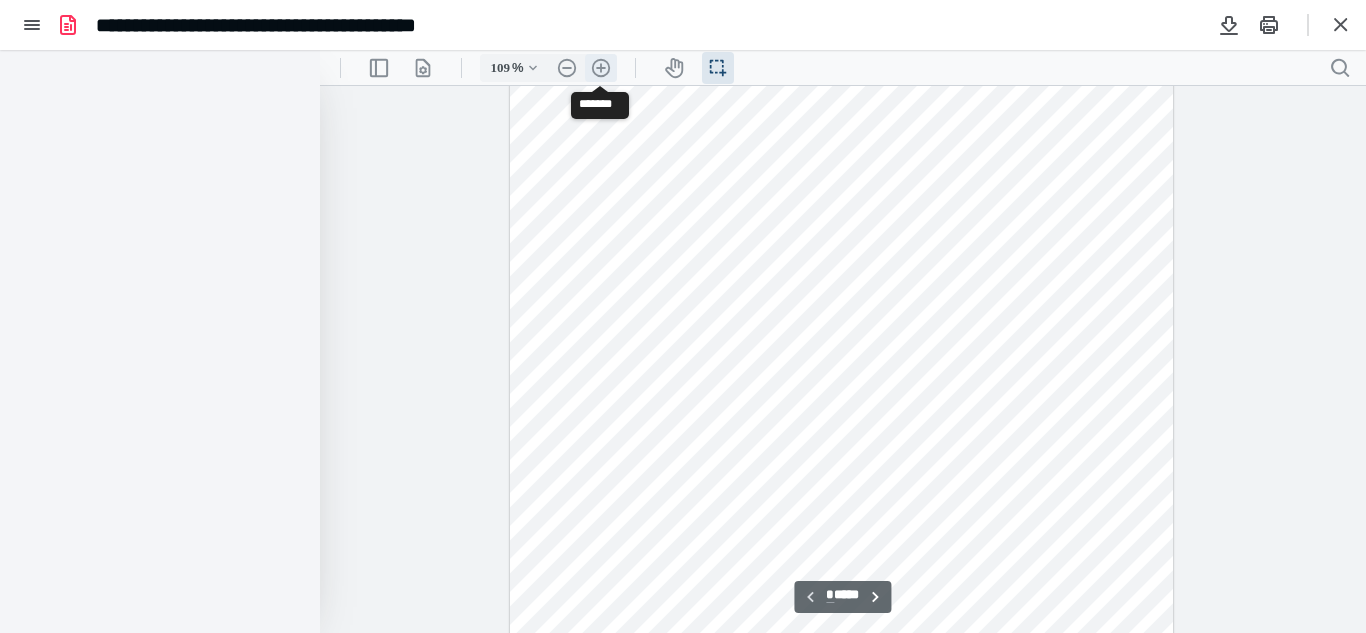 click on ".cls-1{fill:#abb0c4;} icon - header - zoom - in - line" at bounding box center (601, 68) 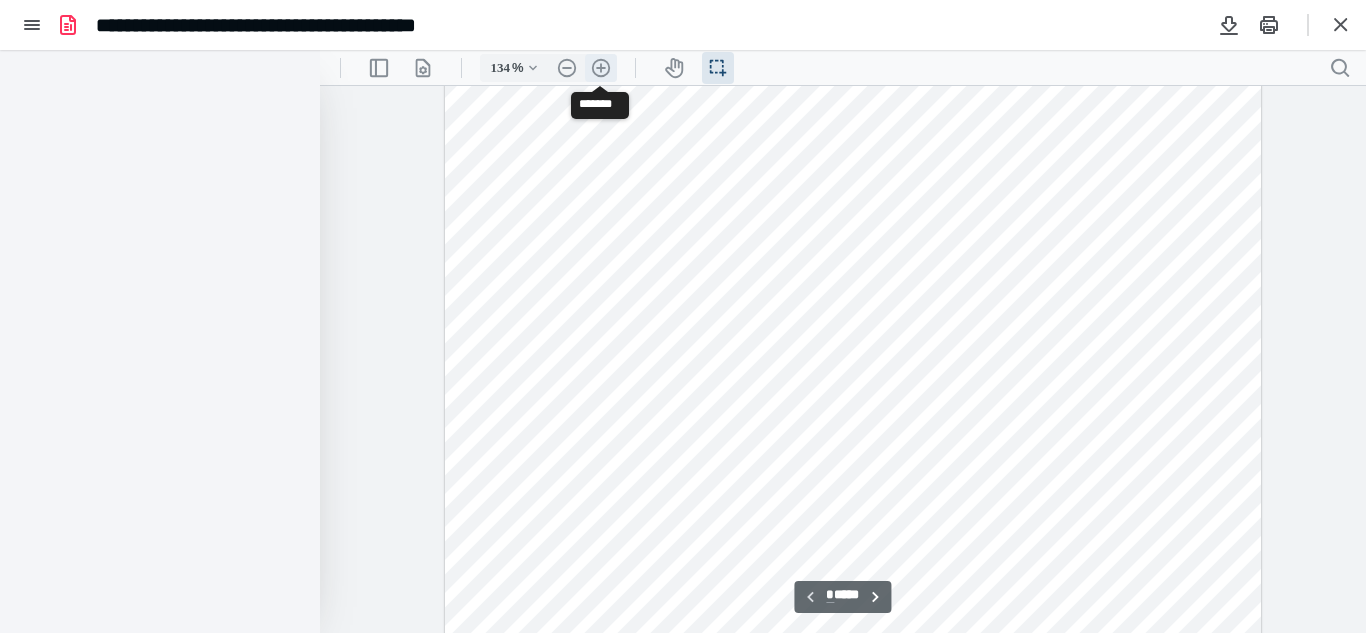 scroll, scrollTop: 317, scrollLeft: 16, axis: both 